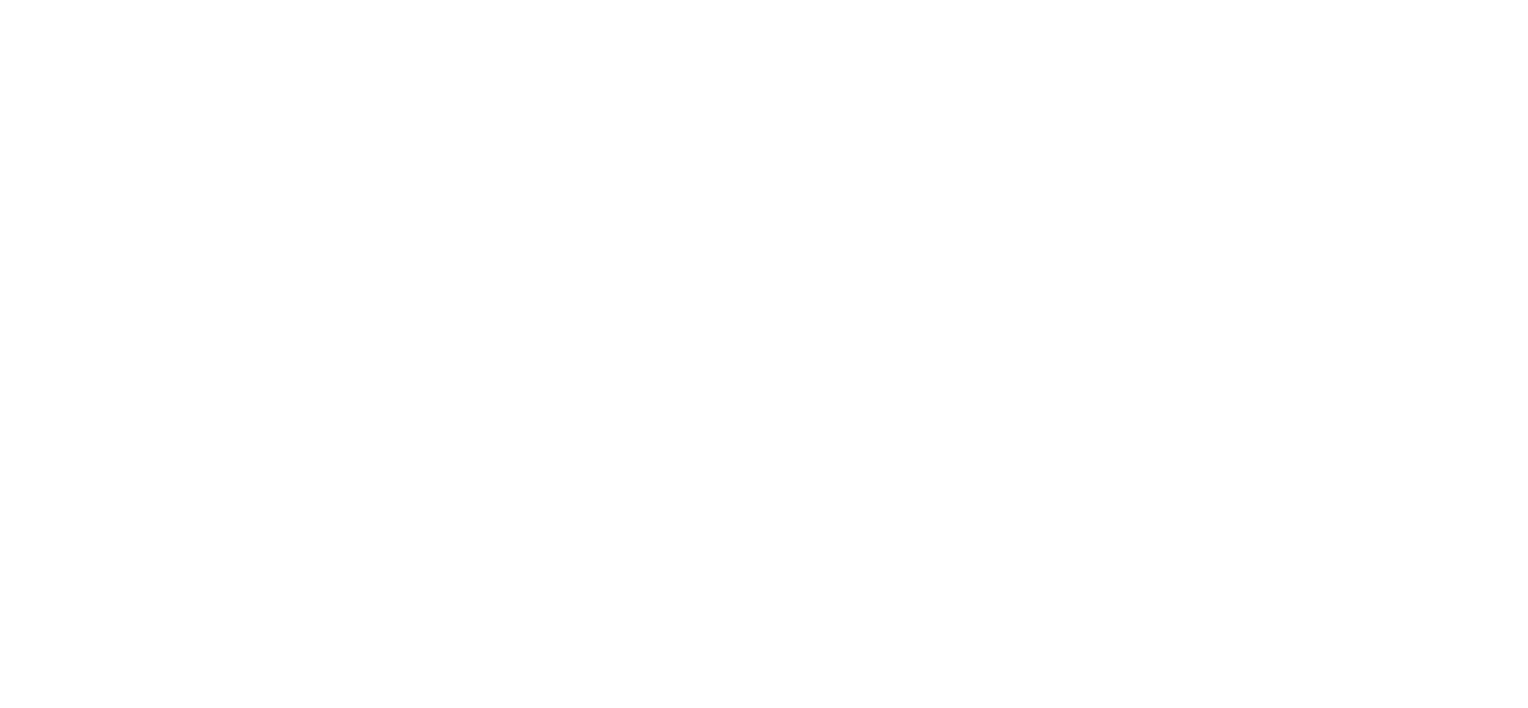 scroll, scrollTop: 0, scrollLeft: 0, axis: both 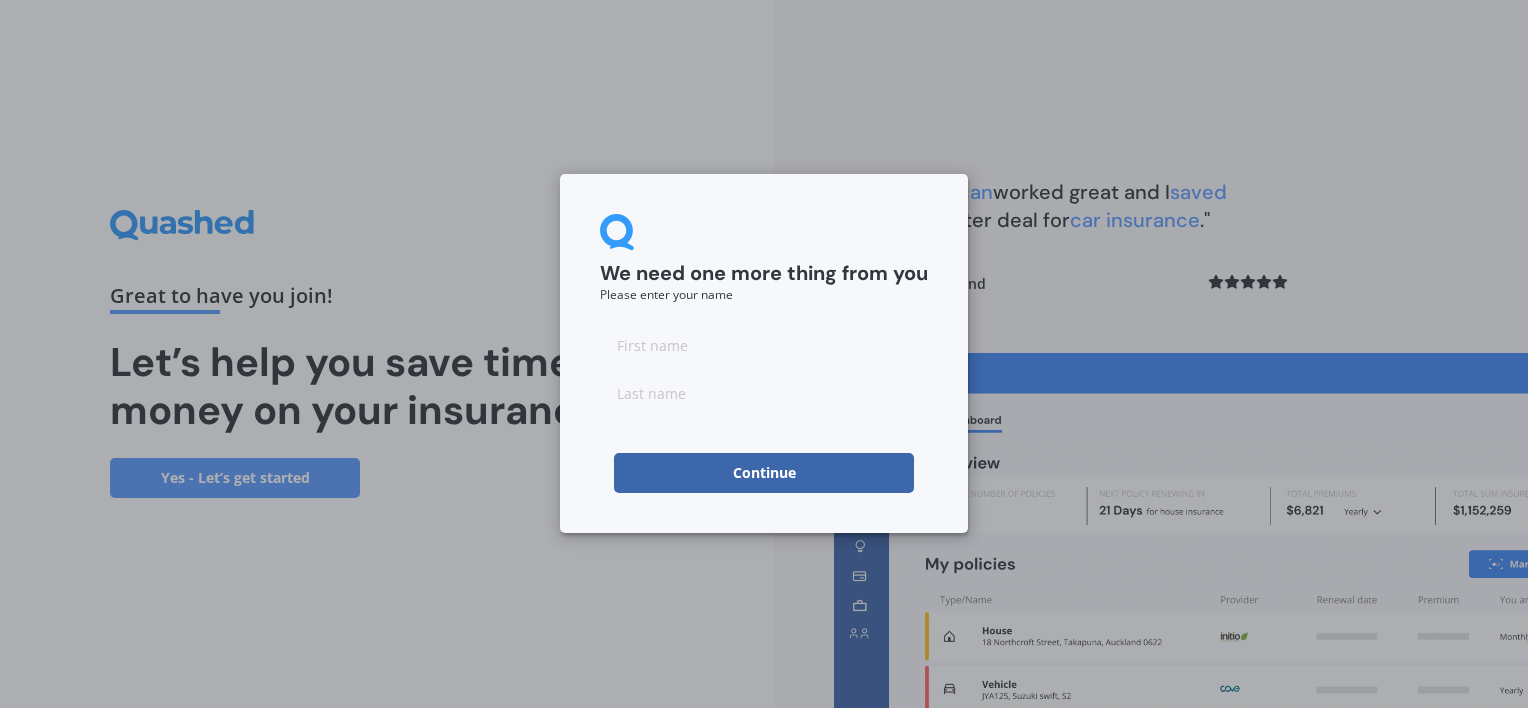click at bounding box center [764, 345] 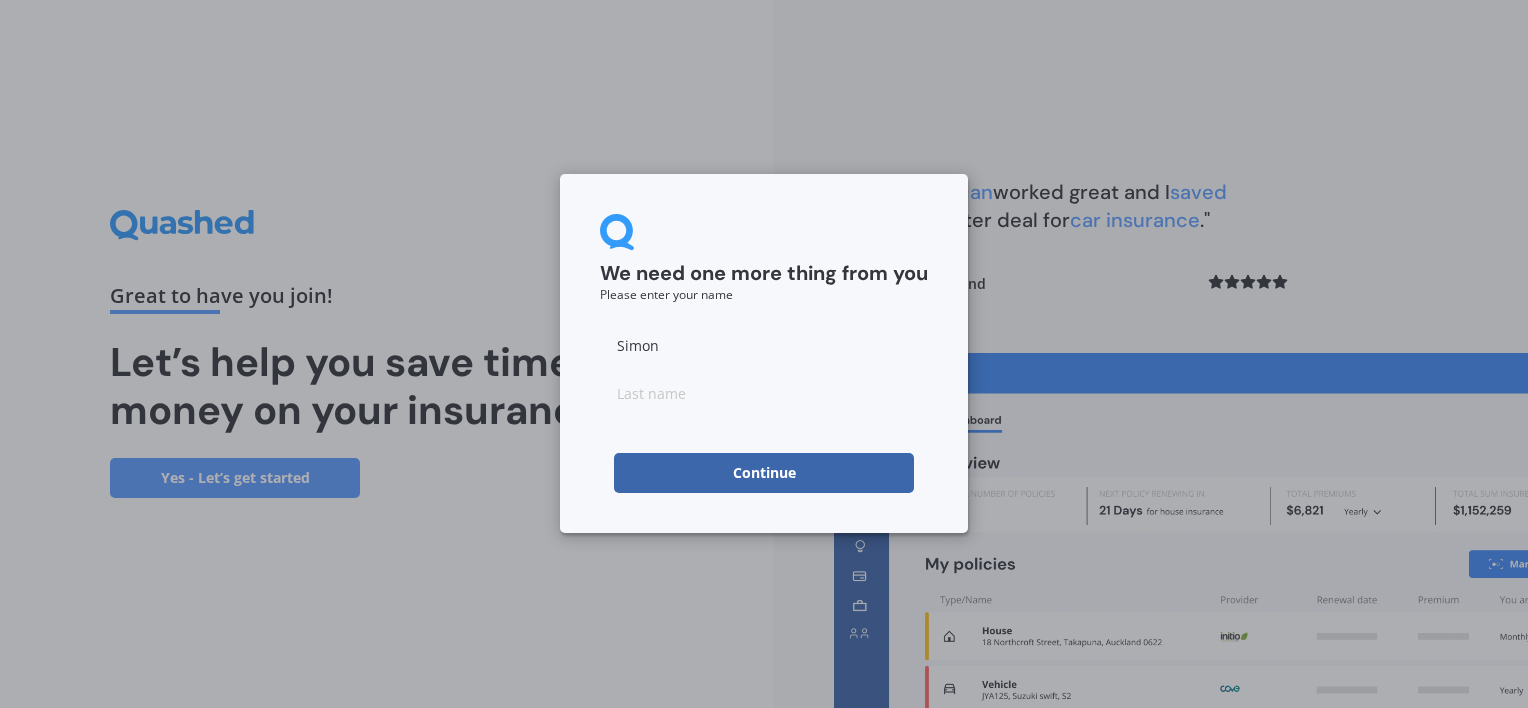 type on "North" 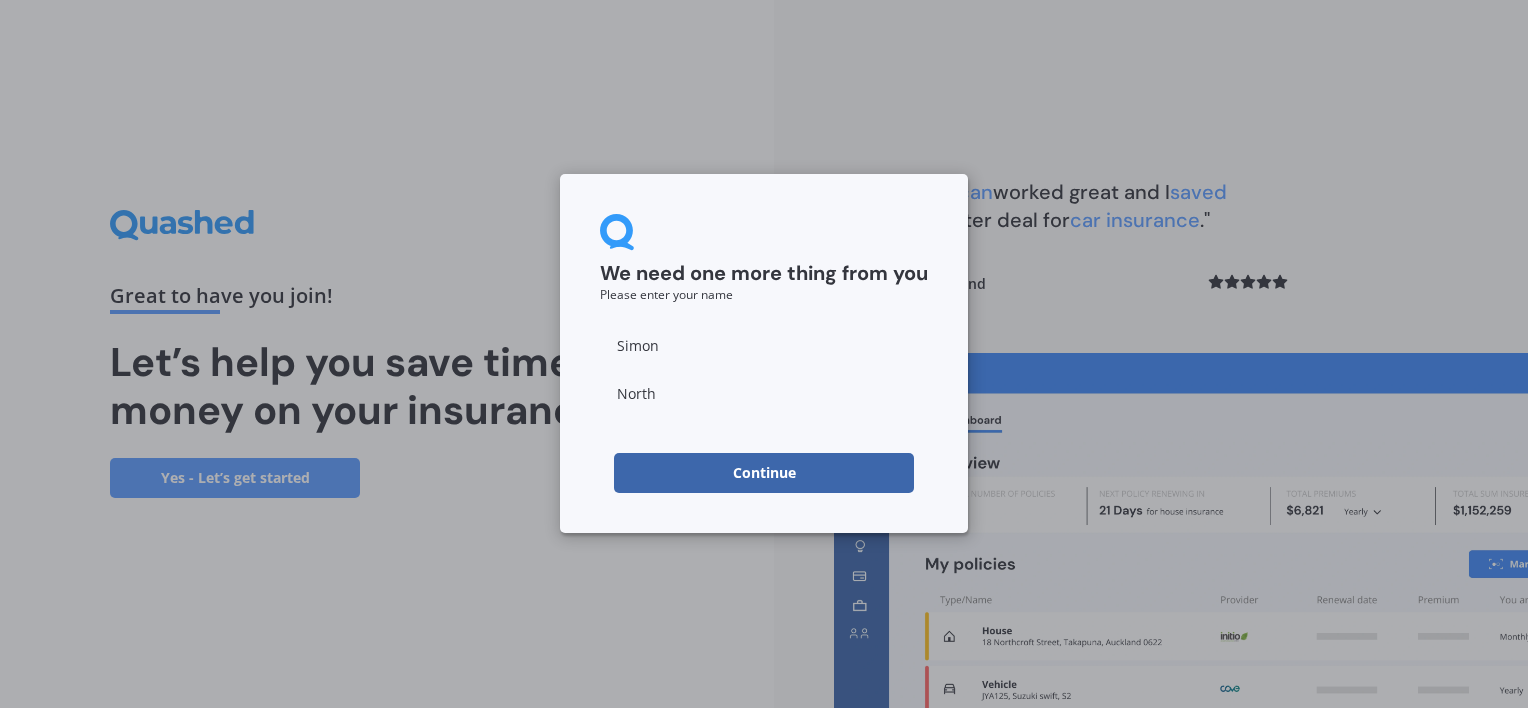click on "Continue" at bounding box center (764, 473) 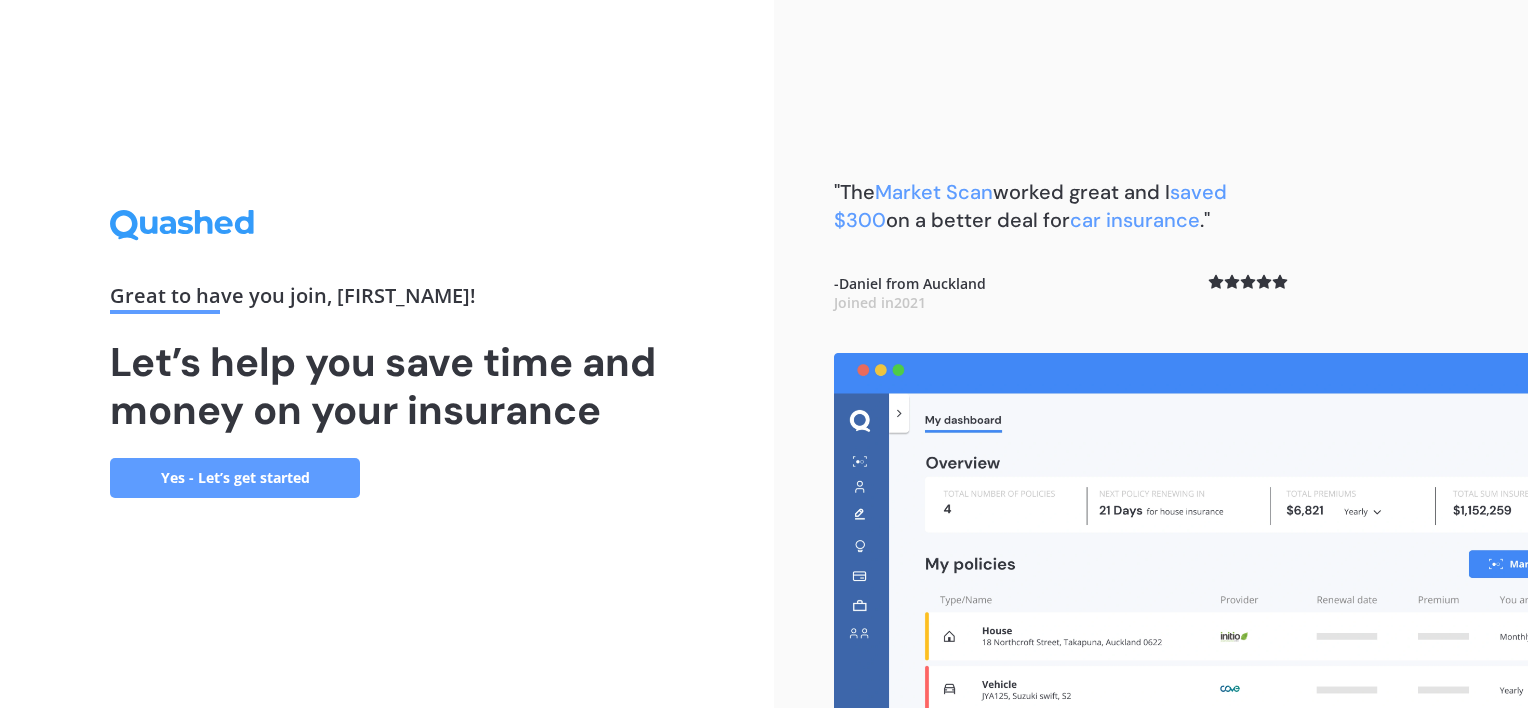 click on "Yes - Let’s get started" at bounding box center (235, 478) 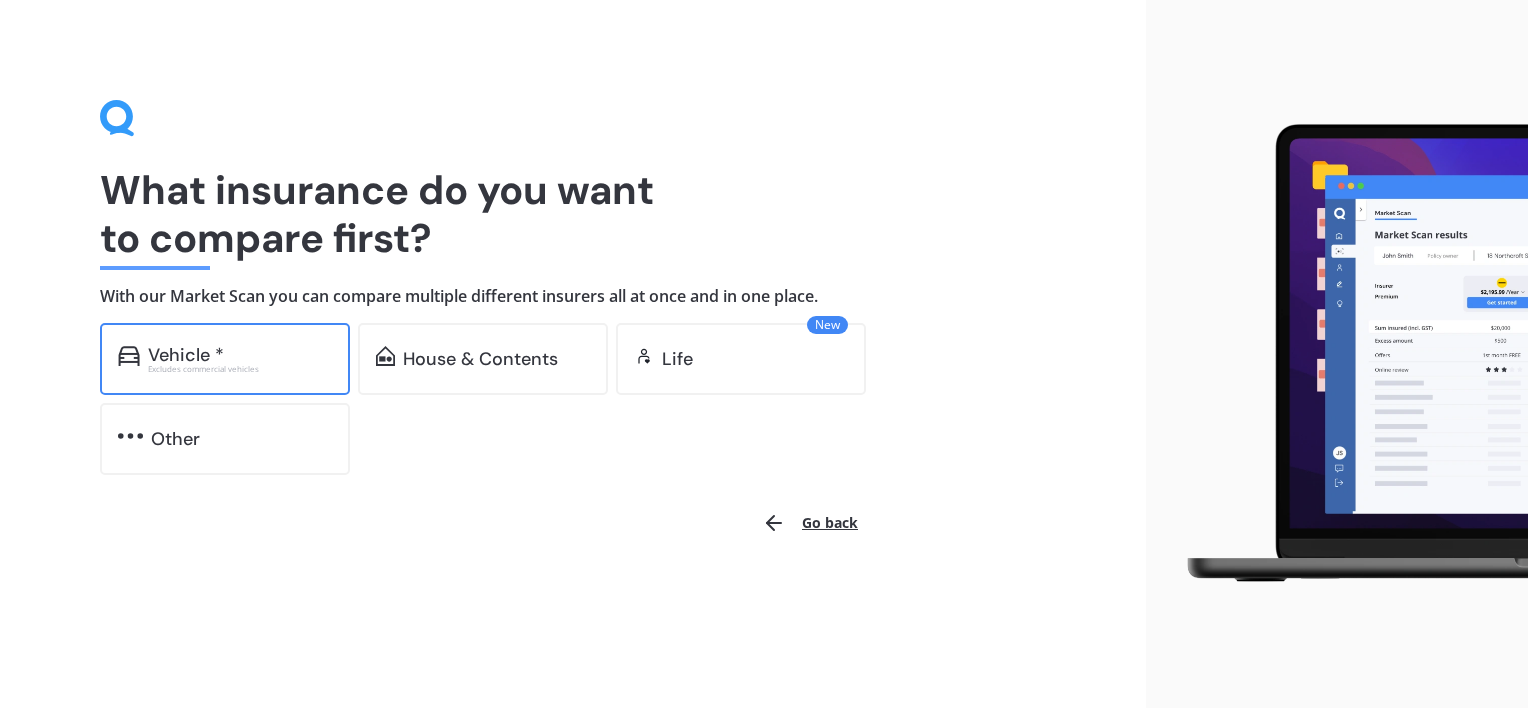 click on "Excludes commercial vehicles" at bounding box center (240, 369) 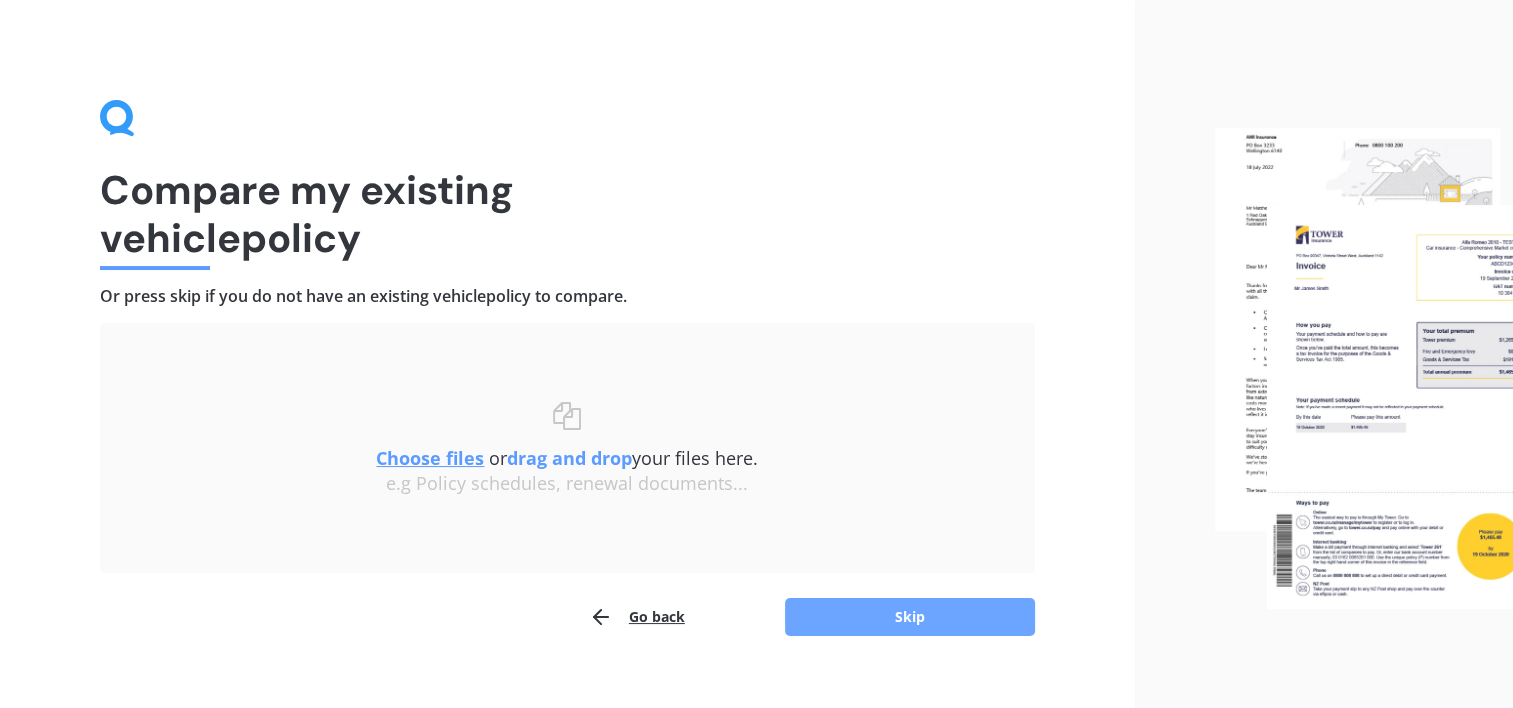 click on "Skip" at bounding box center (910, 617) 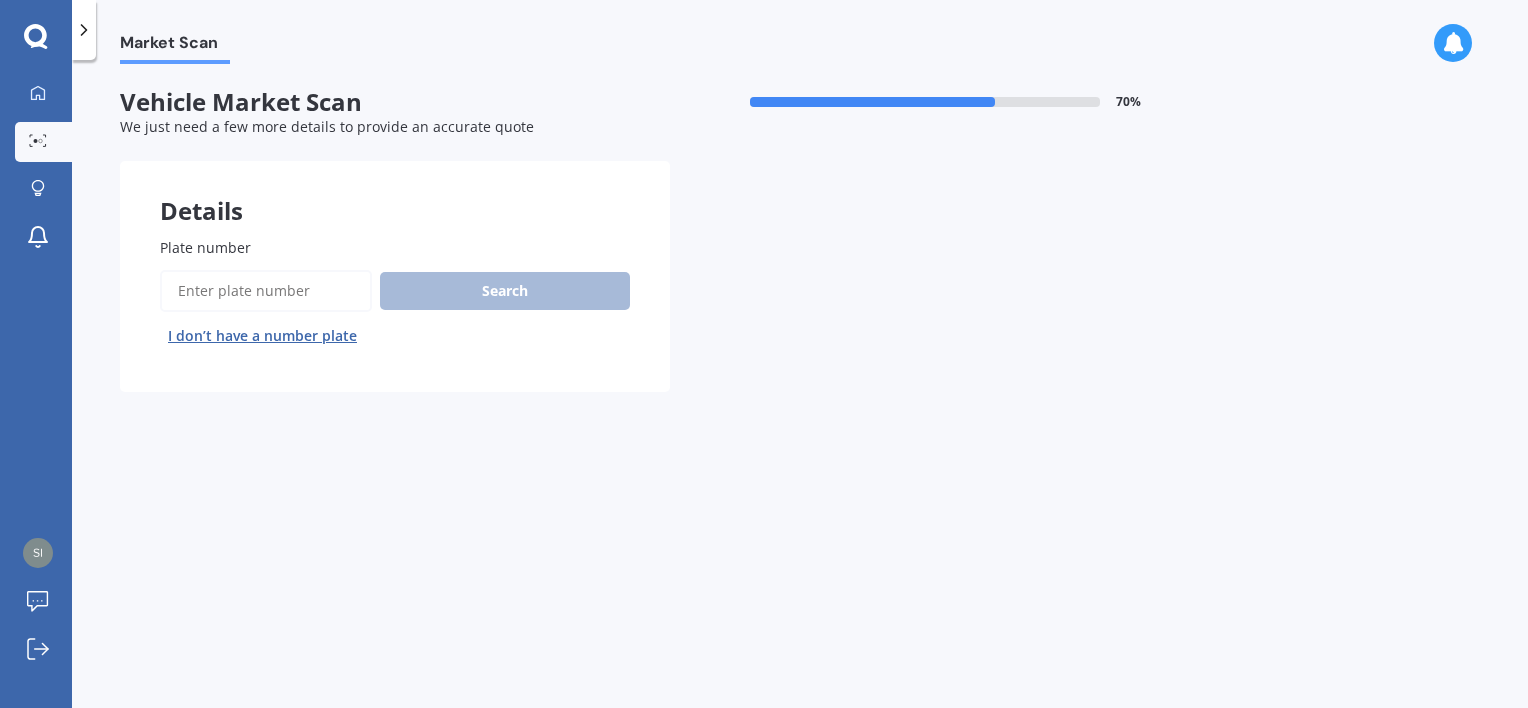 click on "Plate number" at bounding box center [266, 291] 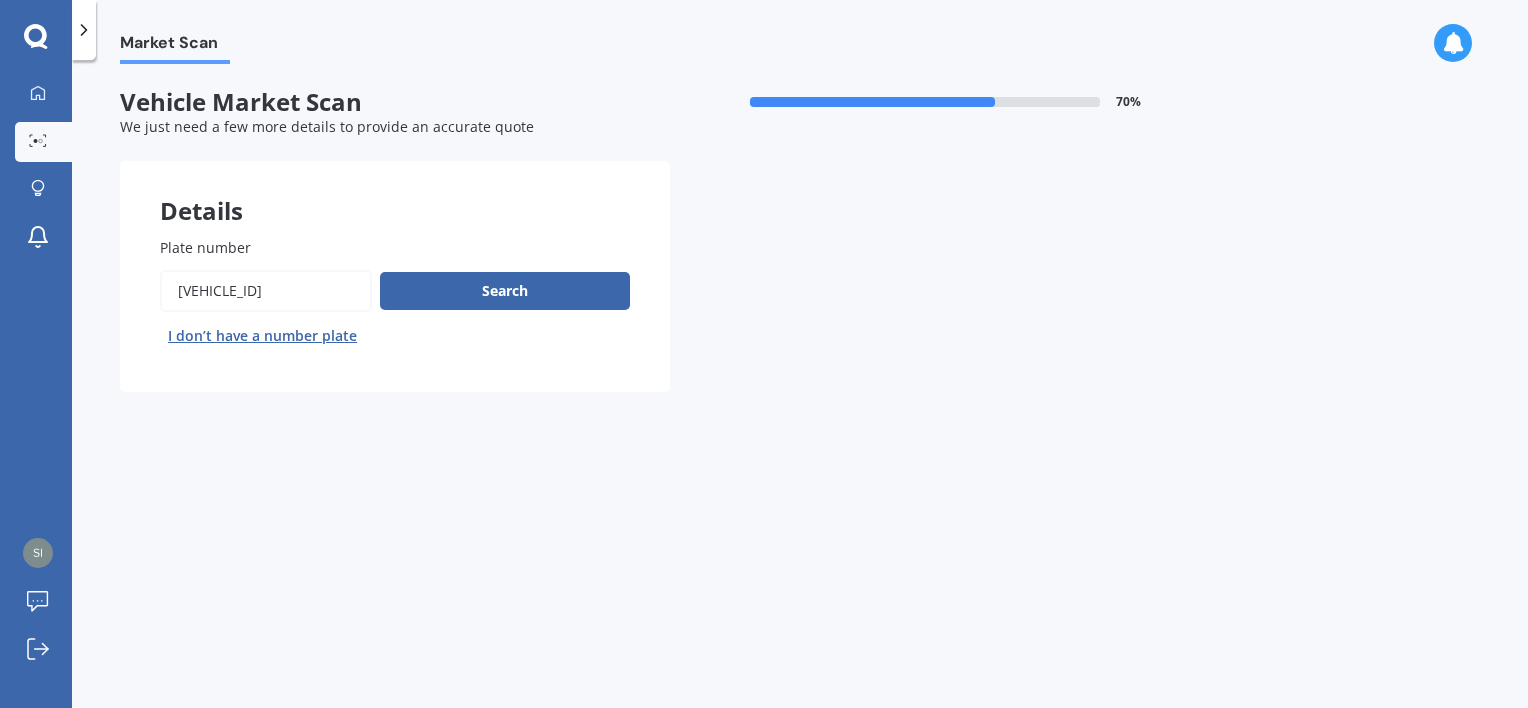 type on "[VEHICLE_ID]" 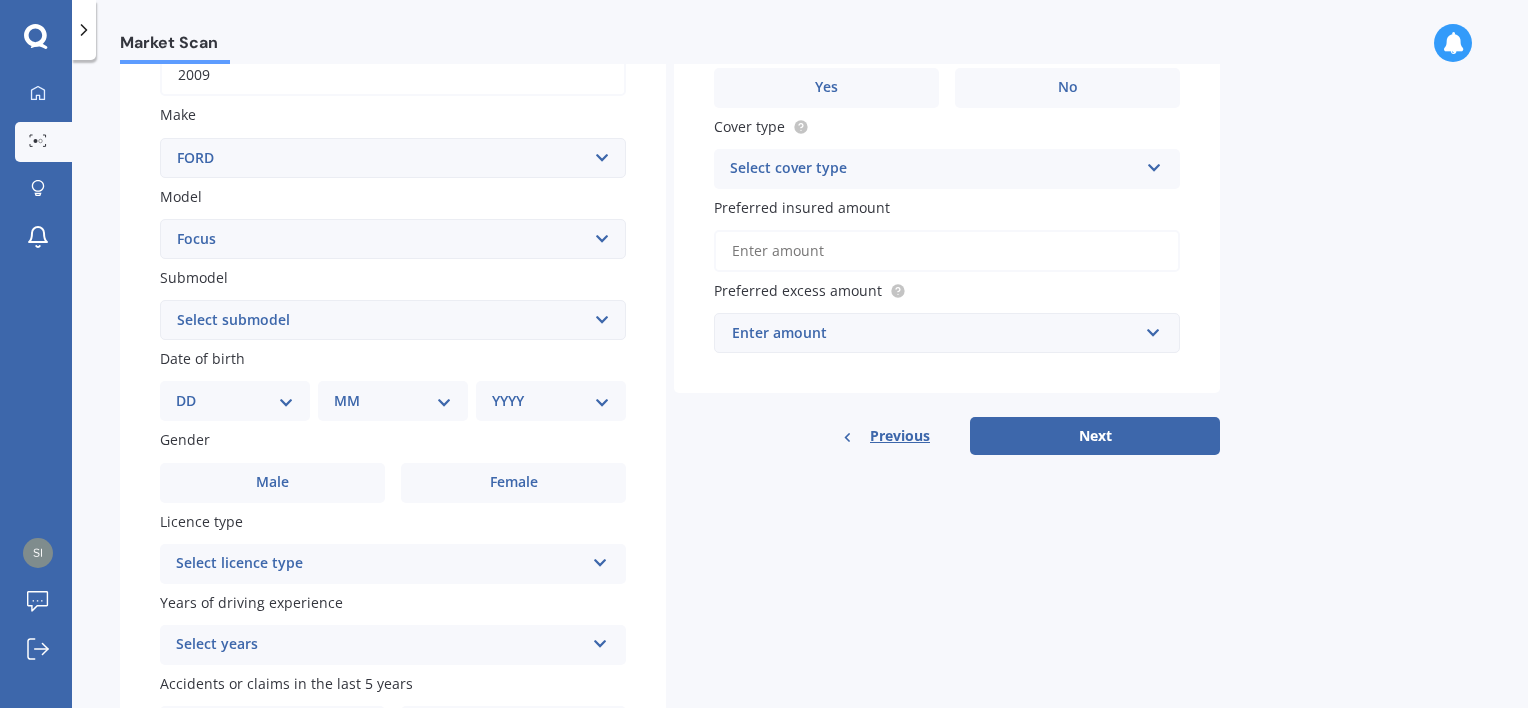 scroll, scrollTop: 360, scrollLeft: 0, axis: vertical 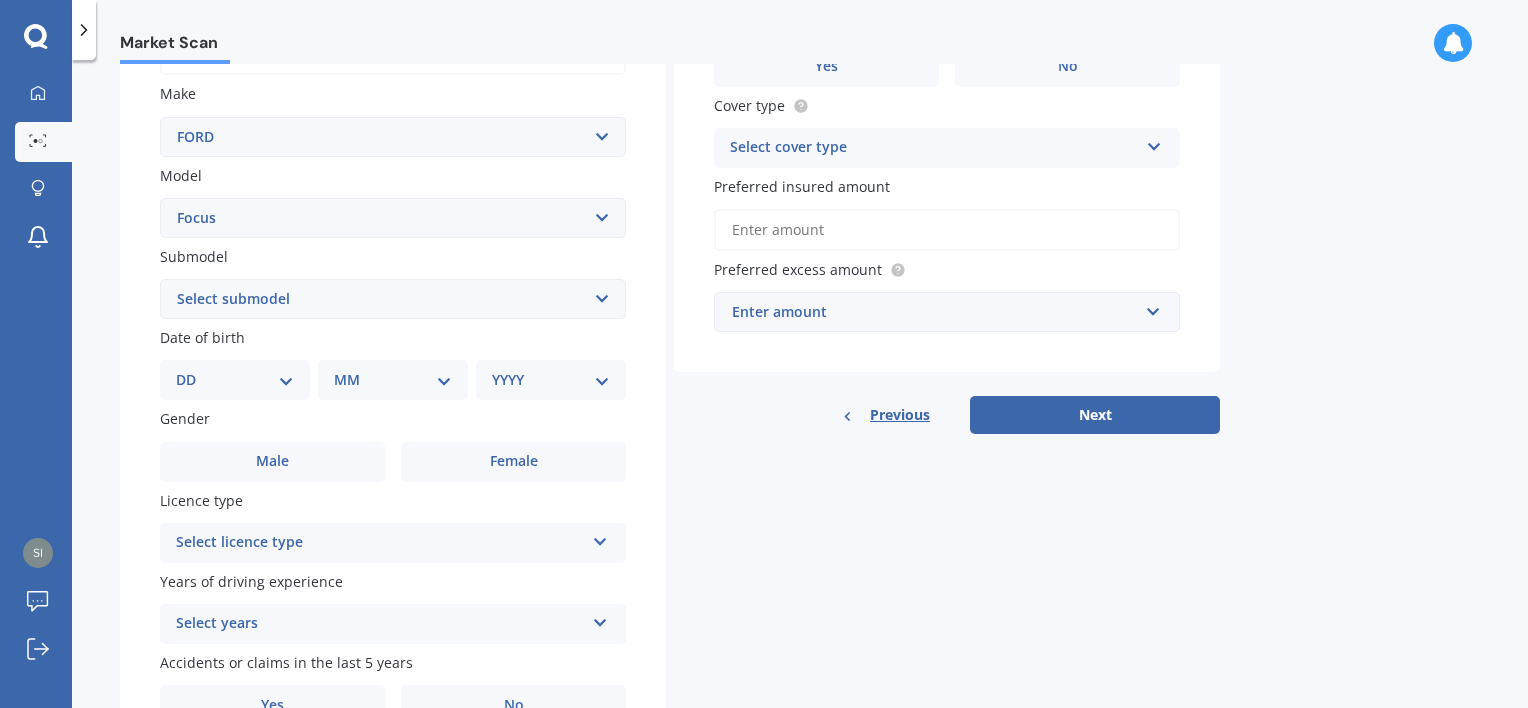 click on "DD 01 02 03 04 05 06 07 08 09 10 11 12 13 14 15 16 17 18 19 20 21 22 23 24 25 26 27 28 29 30 31" at bounding box center (235, 380) 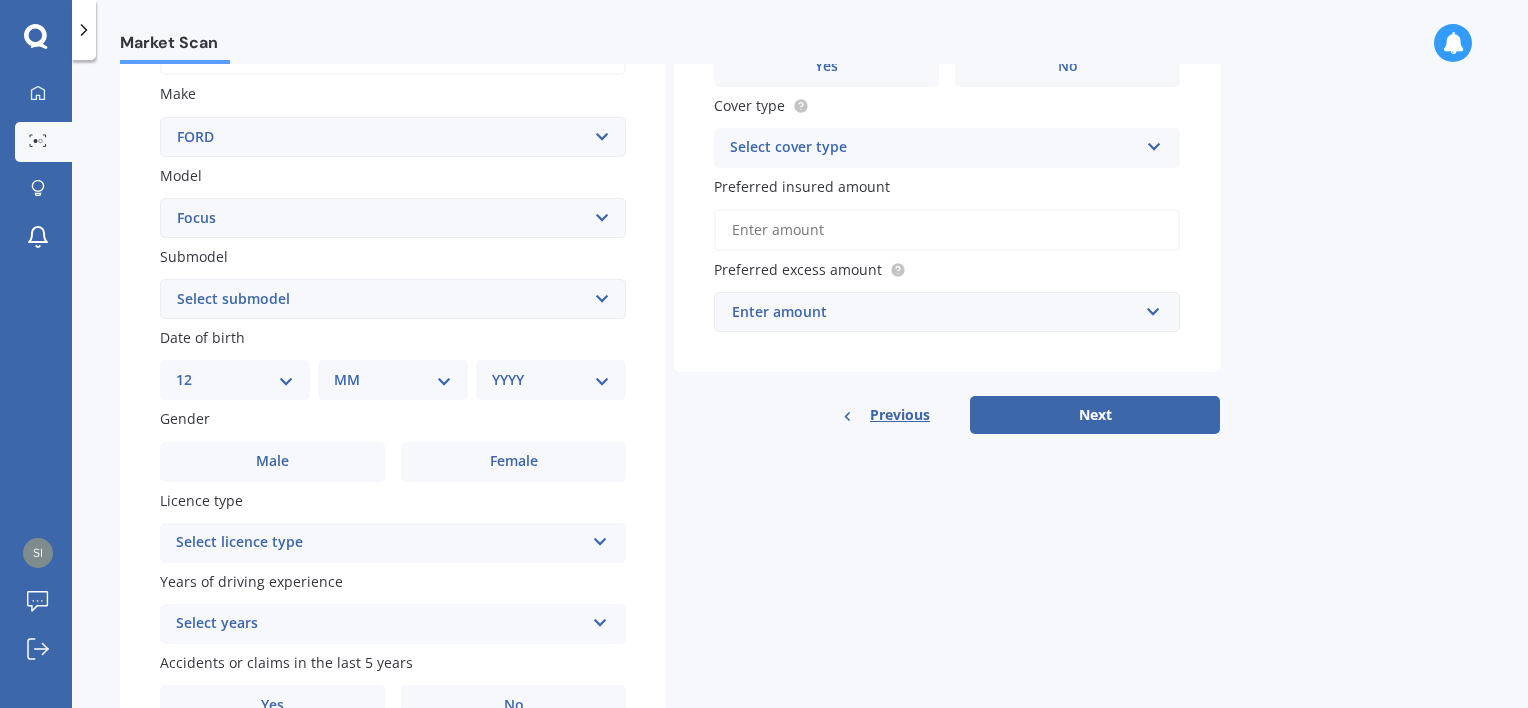 click on "DD 01 02 03 04 05 06 07 08 09 10 11 12 13 14 15 16 17 18 19 20 21 22 23 24 25 26 27 28 29 30 31" at bounding box center (235, 380) 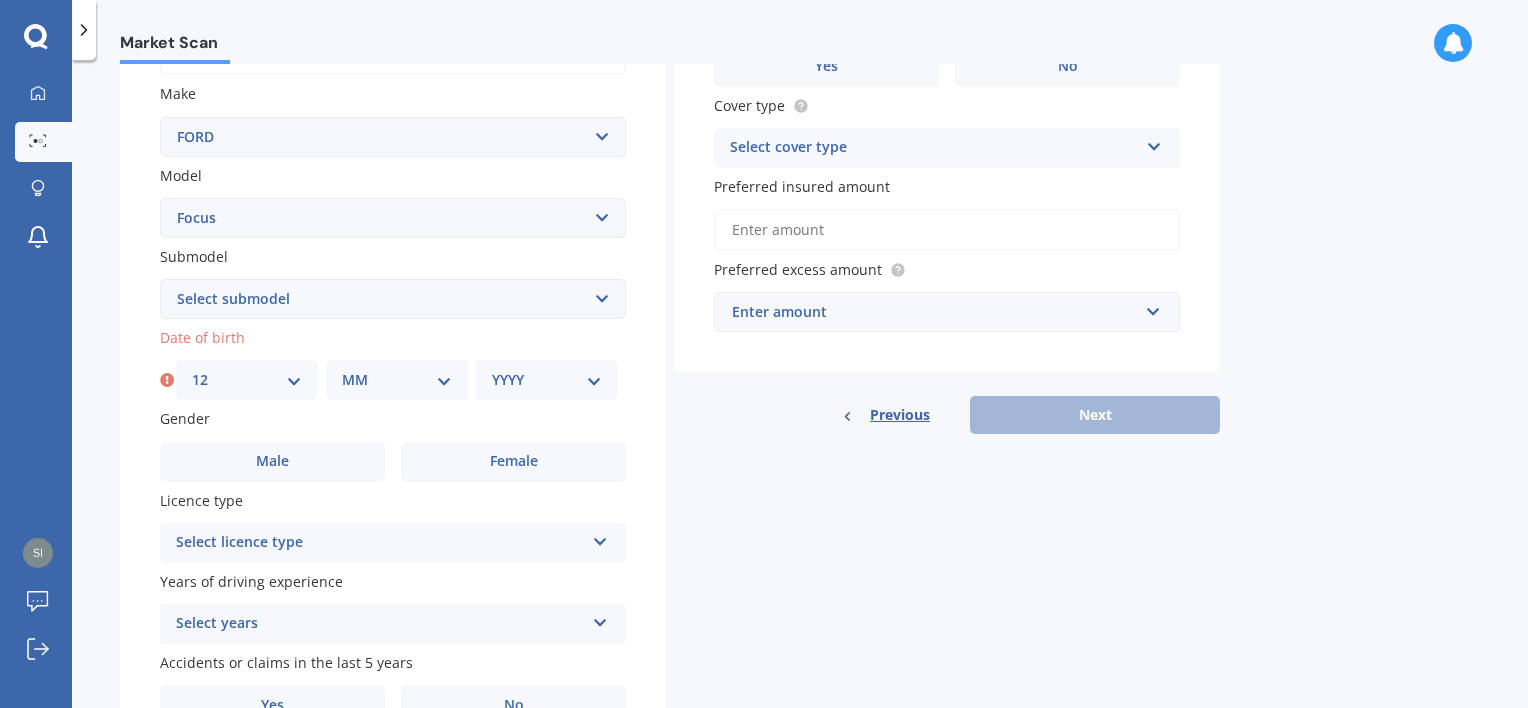 click on "MM 01 02 03 04 05 06 07 08 09 10 11 12" at bounding box center [397, 380] 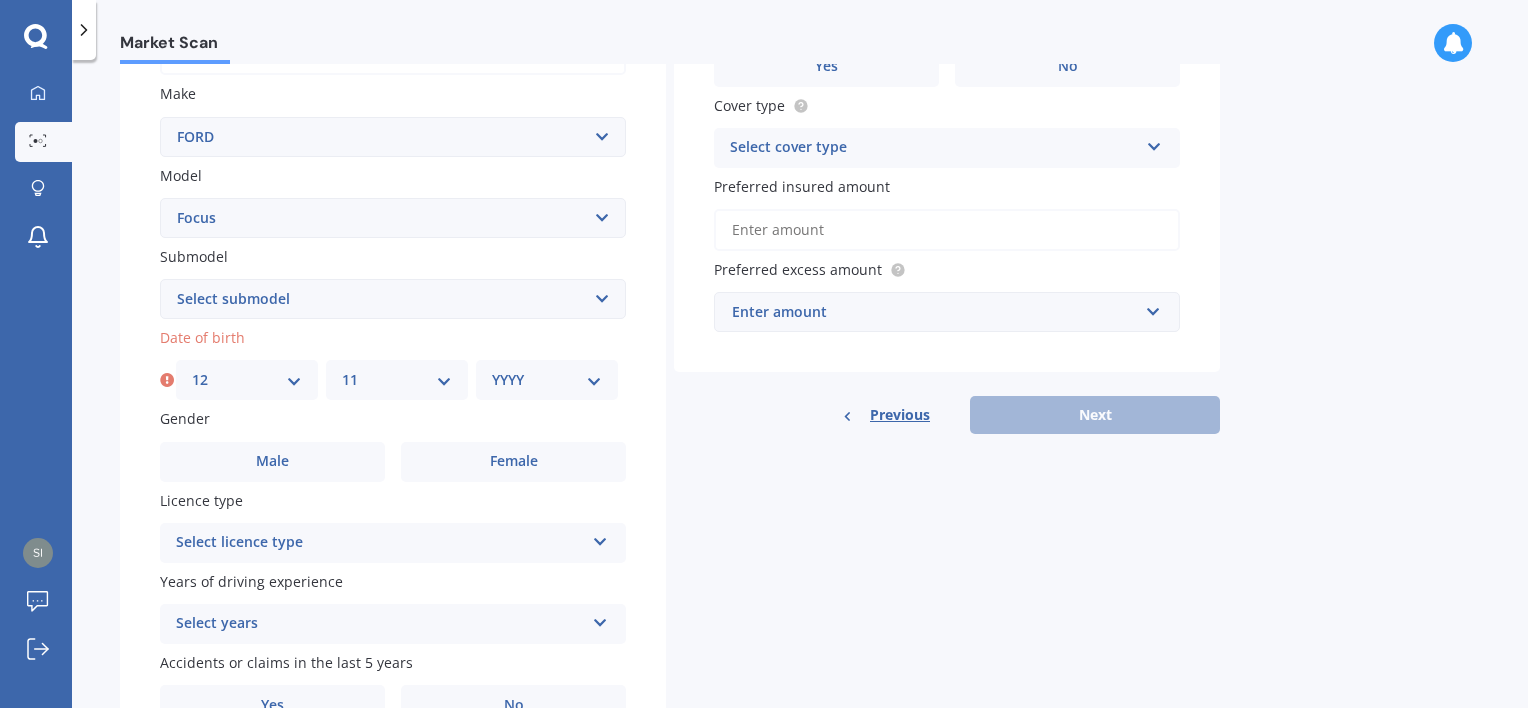 click on "MM 01 02 03 04 05 06 07 08 09 10 11 12" at bounding box center (397, 380) 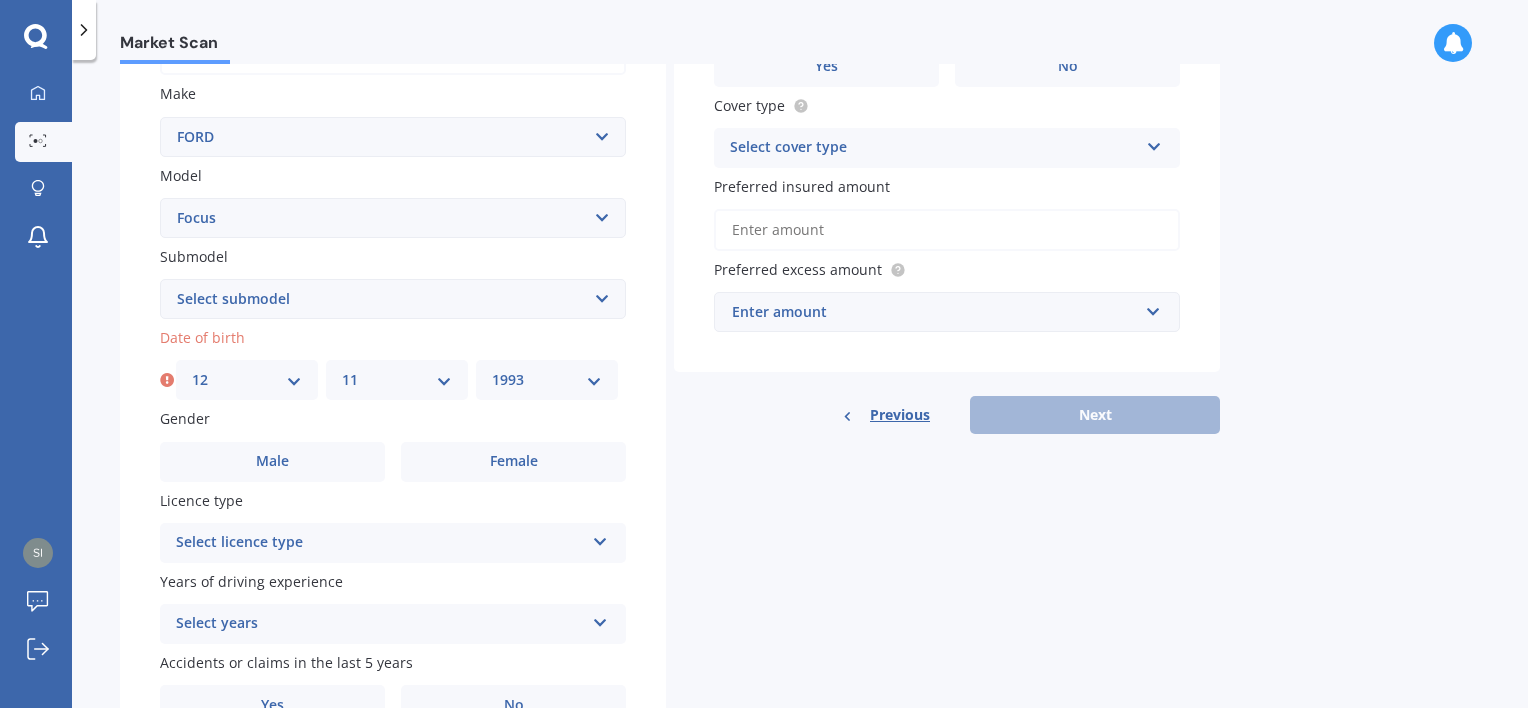 click on "YYYY 2025 2024 2023 2022 2021 2020 2019 2018 2017 2016 2015 2014 2013 2012 2011 2010 2009 2008 2007 2006 2005 2004 2003 2002 2001 2000 1999 1998 1997 1996 1995 1994 1993 1992 1991 1990 1989 1988 1987 1986 1985 1984 1983 1982 1981 1980 1979 1978 1977 1976 1975 1974 1973 1972 1971 1970 1969 1968 1967 1966 1965 1964 1963 1962 1961 1960 1959 1958 1957 1956 1955 1954 1953 1952 1951 1950 1949 1948 1947 1946 1945 1944 1943 1942 1941 1940 1939 1938 1937 1936 1935 1934 1933 1932 1931 1930 1929 1928 1927 1926" at bounding box center [547, 380] 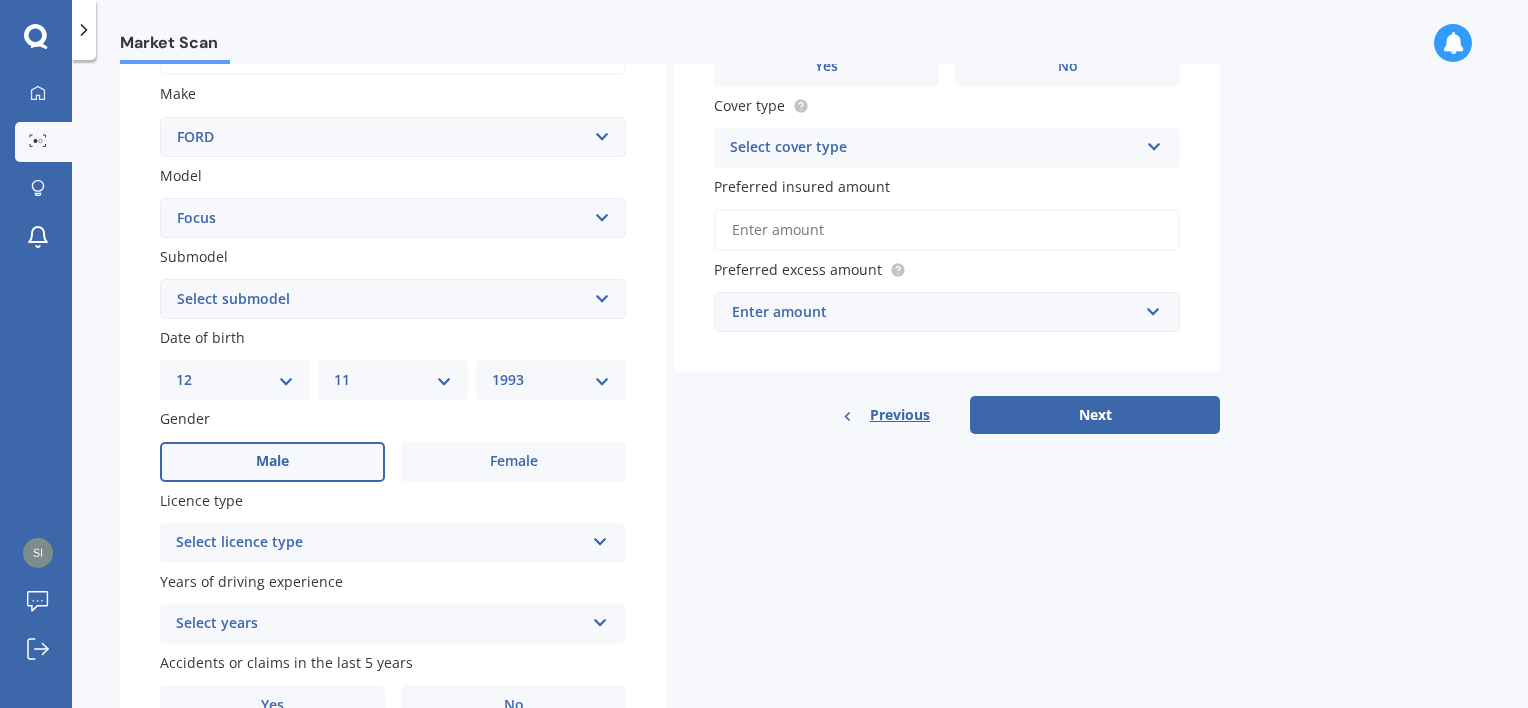 click on "Male" at bounding box center (272, 462) 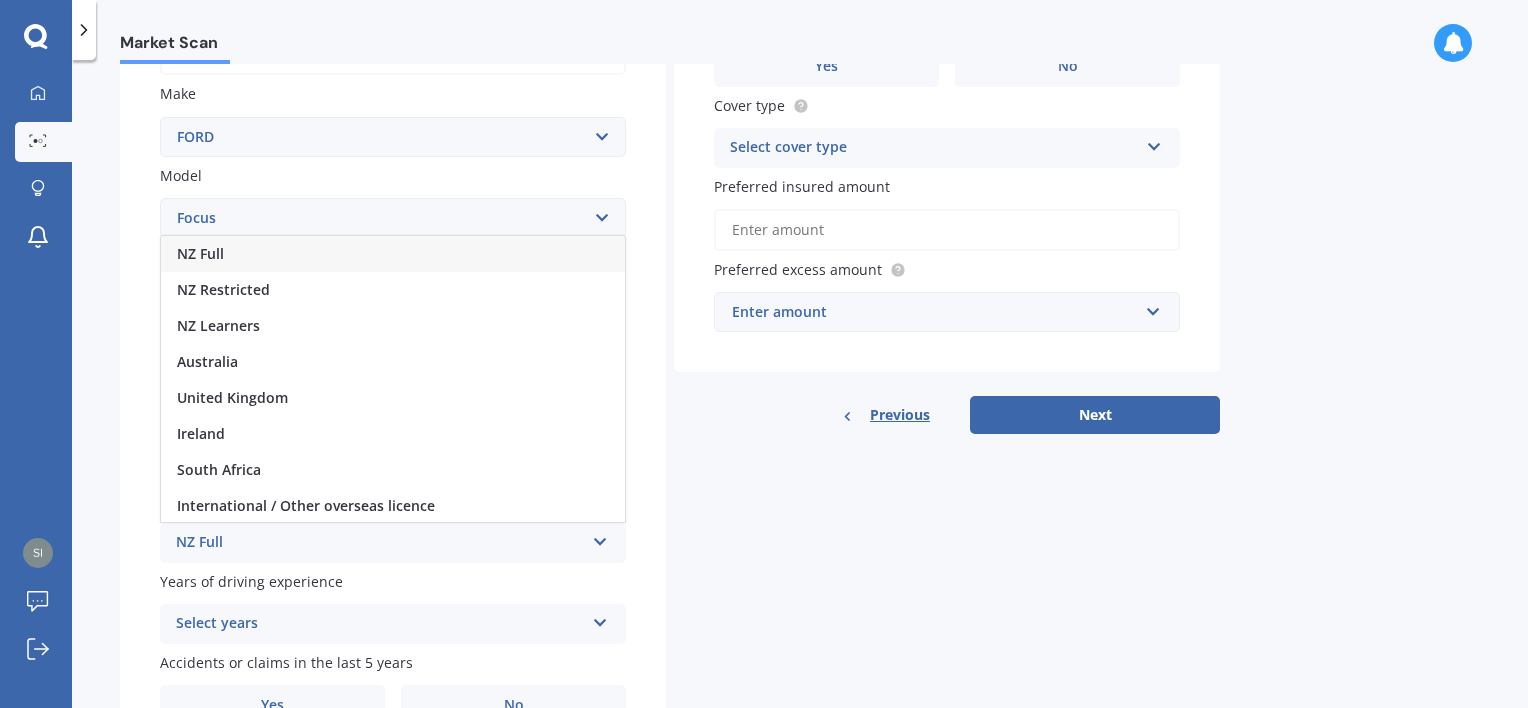 click on "NZ Full" at bounding box center (200, 253) 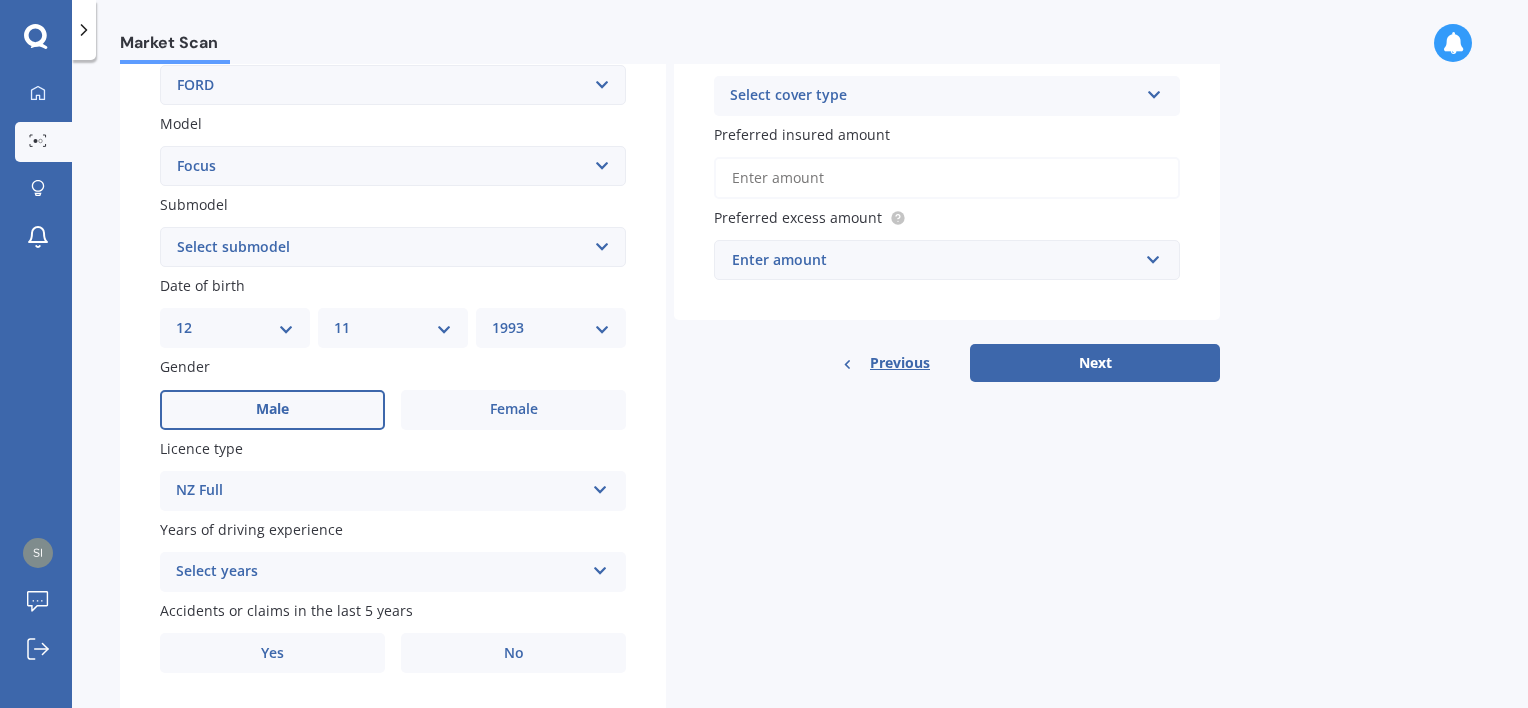 scroll, scrollTop: 469, scrollLeft: 0, axis: vertical 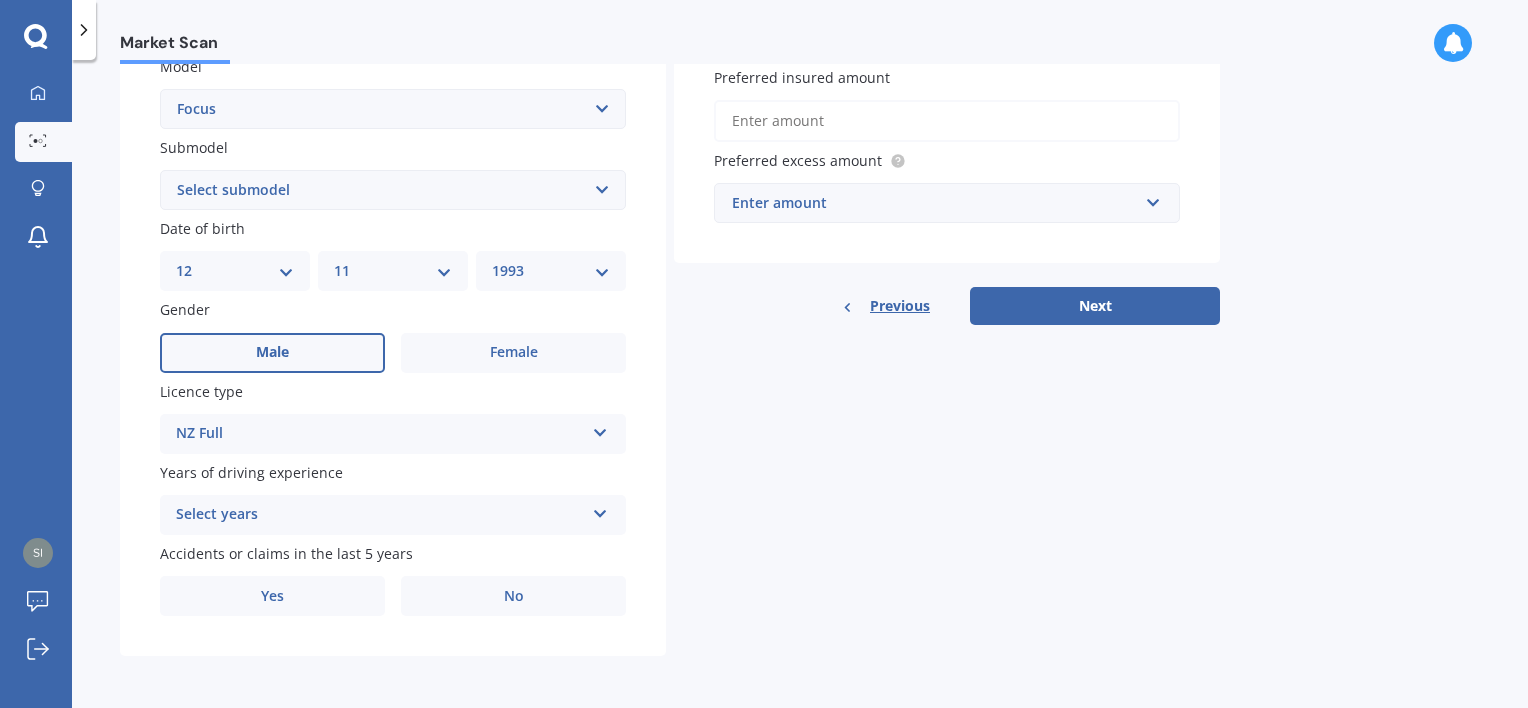 click on "Select years" at bounding box center (380, 515) 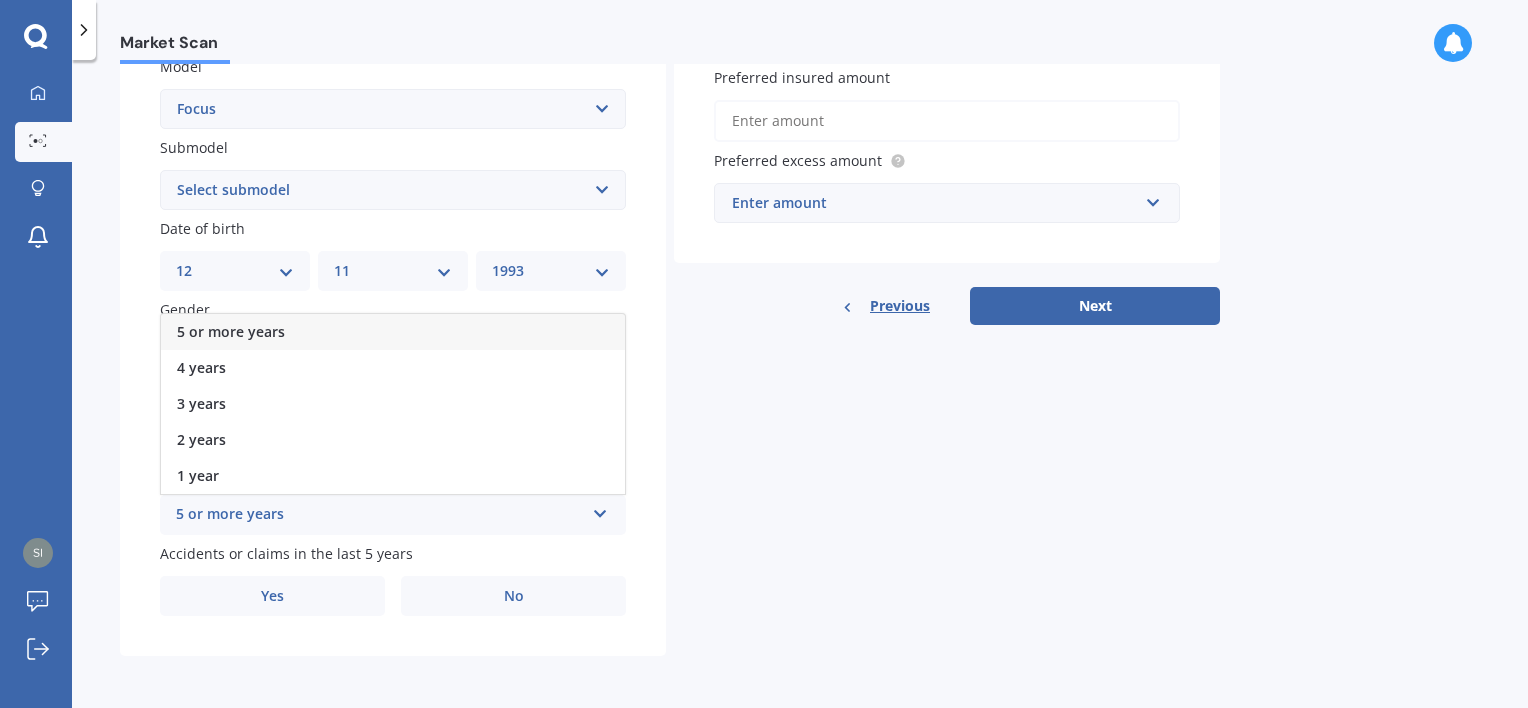 click on "5 or more years" at bounding box center [231, 331] 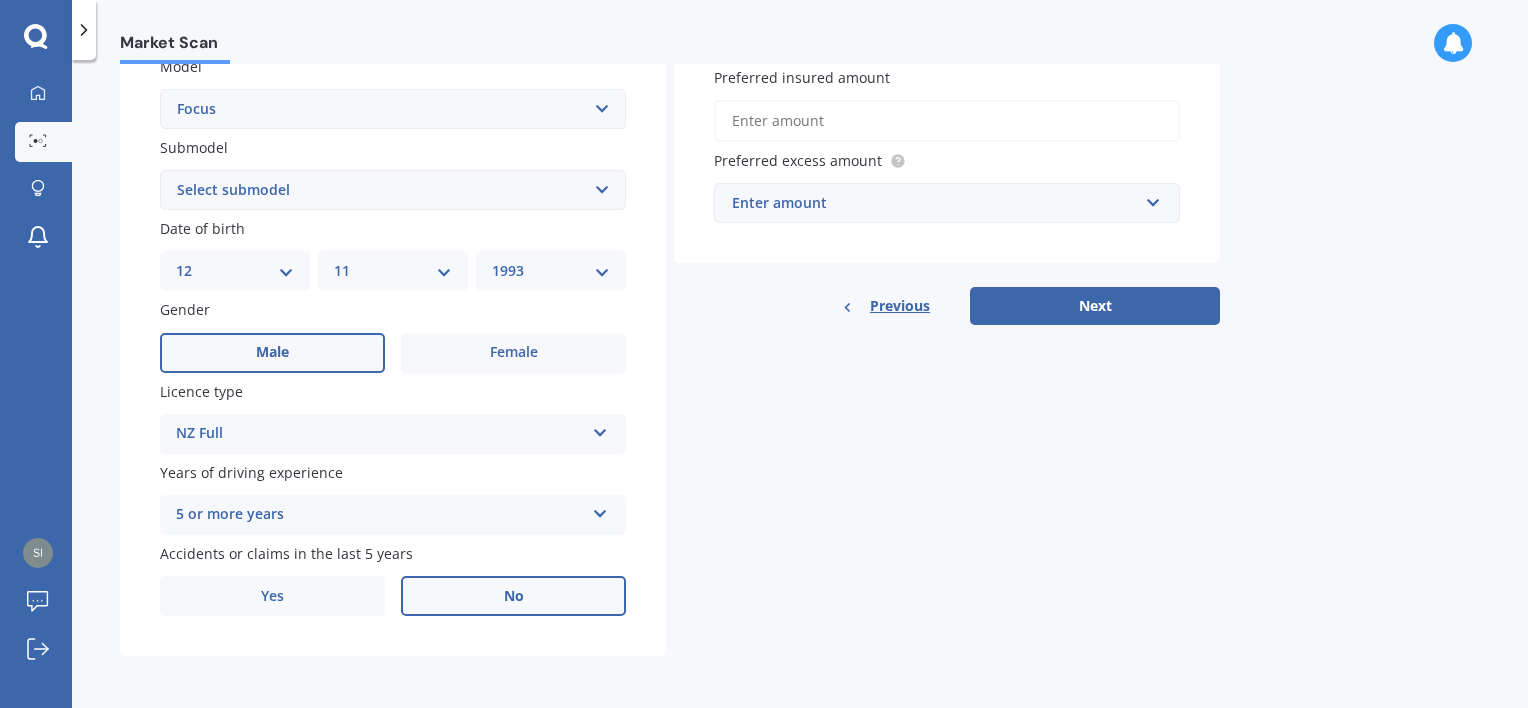 click on "No" at bounding box center [513, 353] 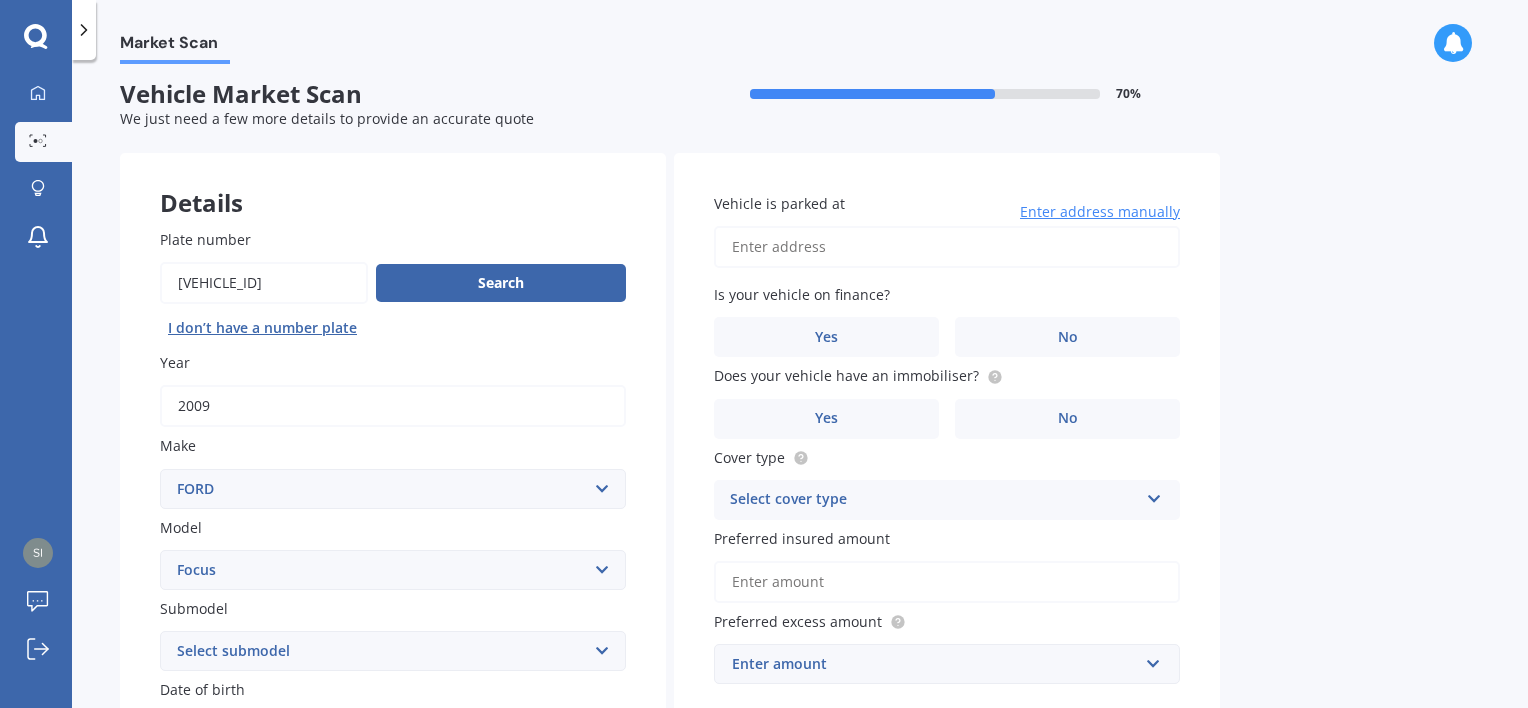 scroll, scrollTop: 0, scrollLeft: 0, axis: both 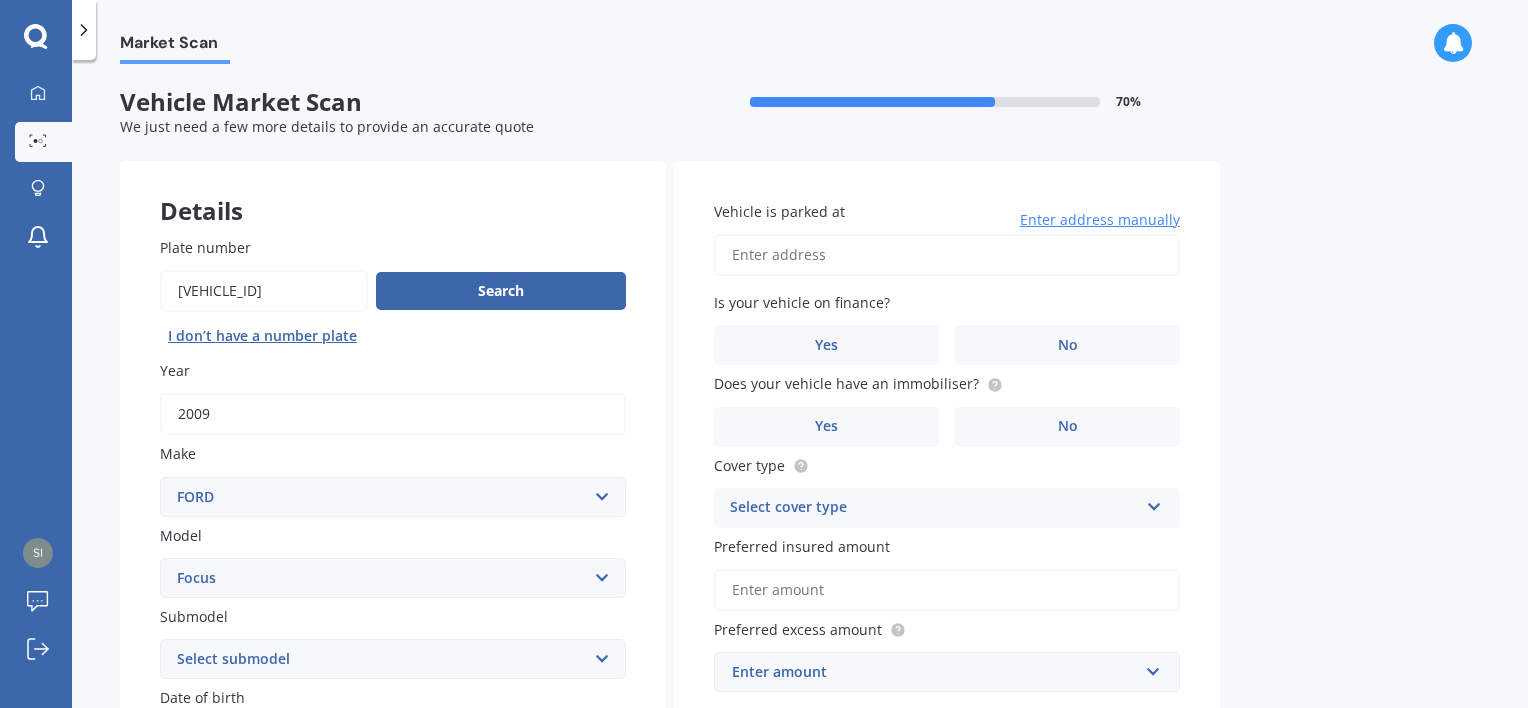 click on "Vehicle is parked at" at bounding box center [947, 255] 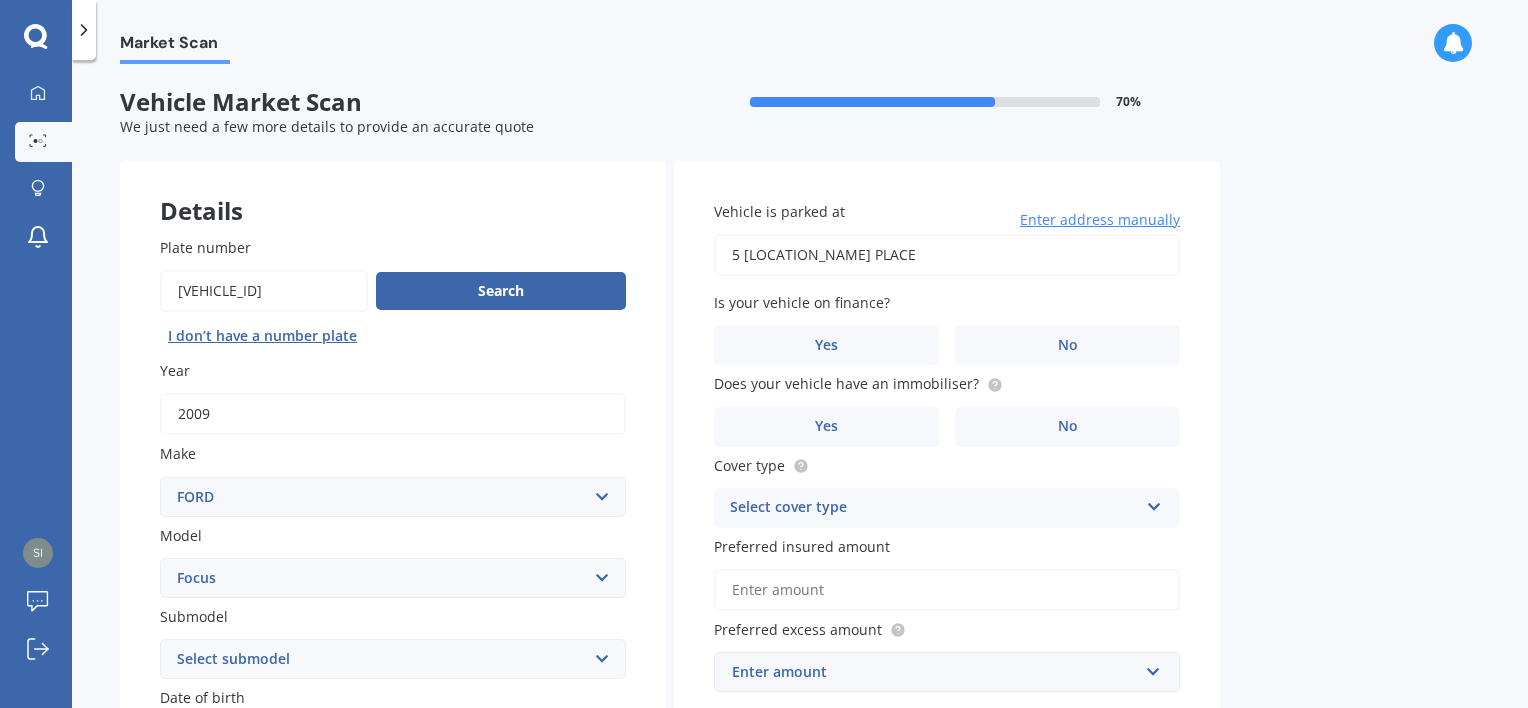 click on "5 [LOCATION_NAME] PLACE" at bounding box center (947, 255) 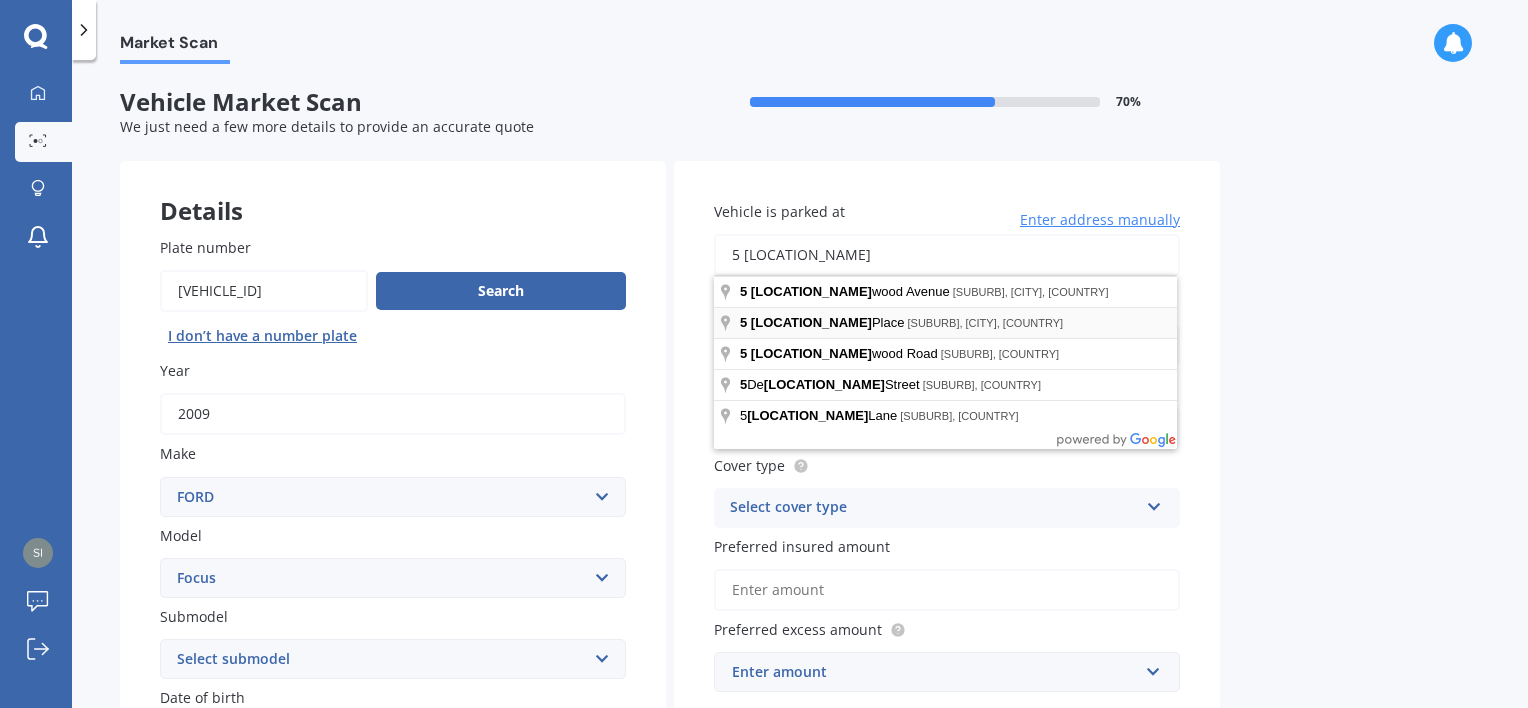 type on "5 [LOCATION_NAME]" 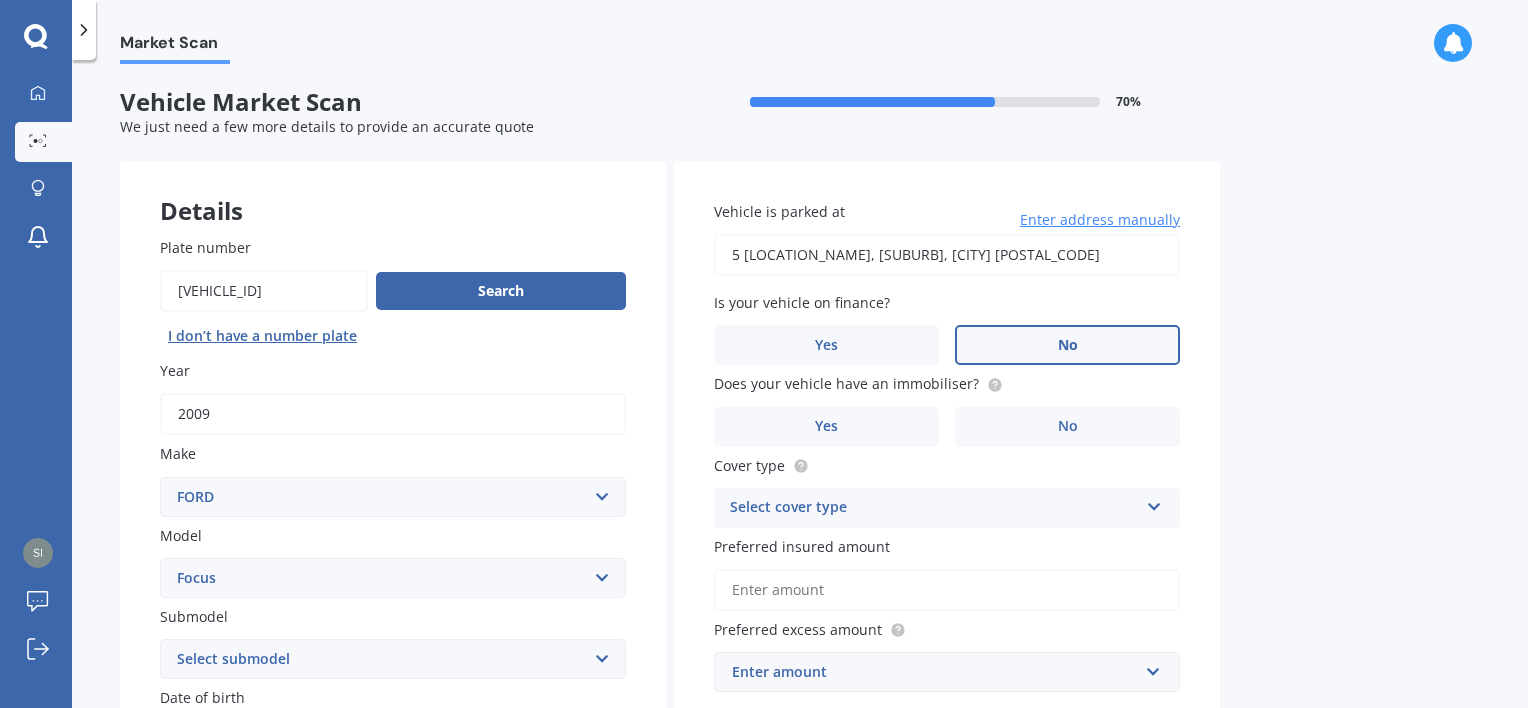 click on "No" at bounding box center [513, 822] 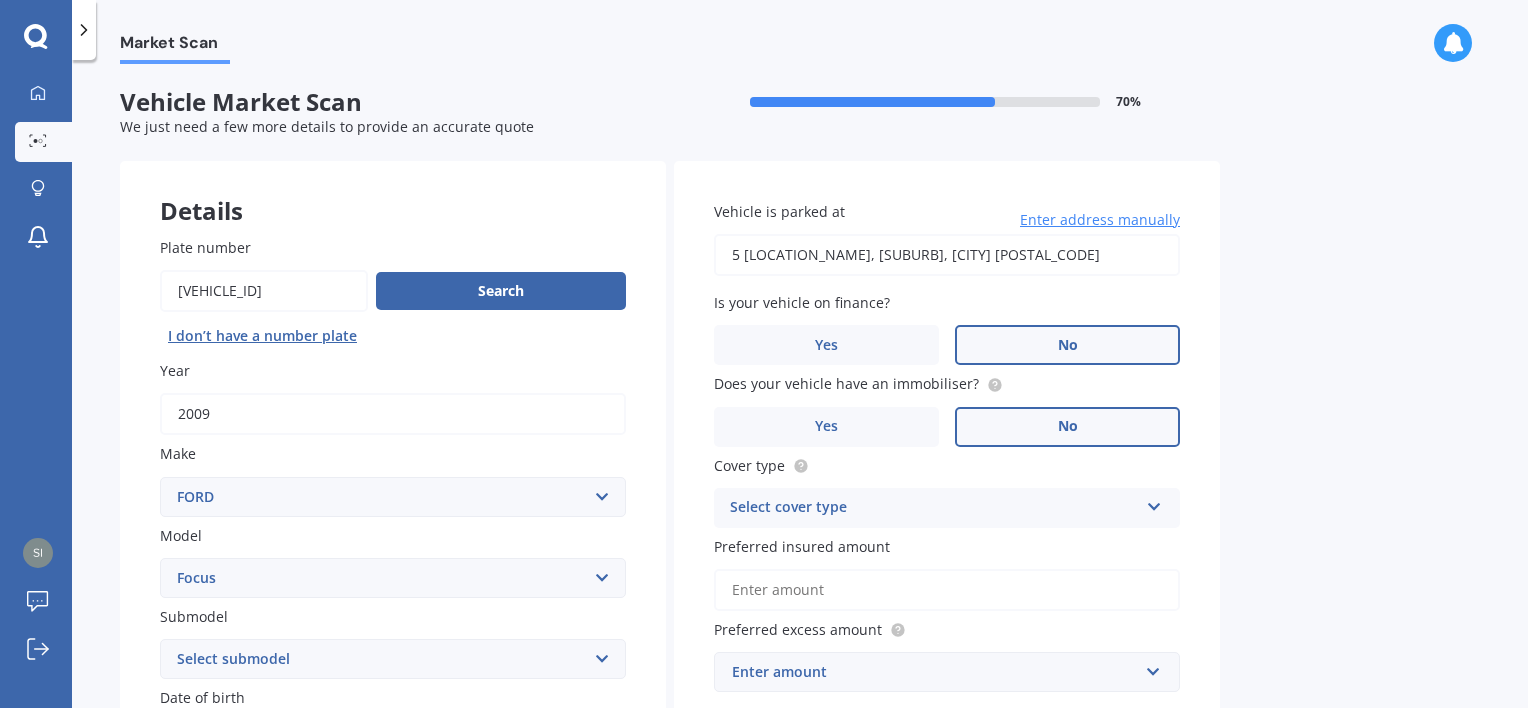 click on "No" at bounding box center (513, 822) 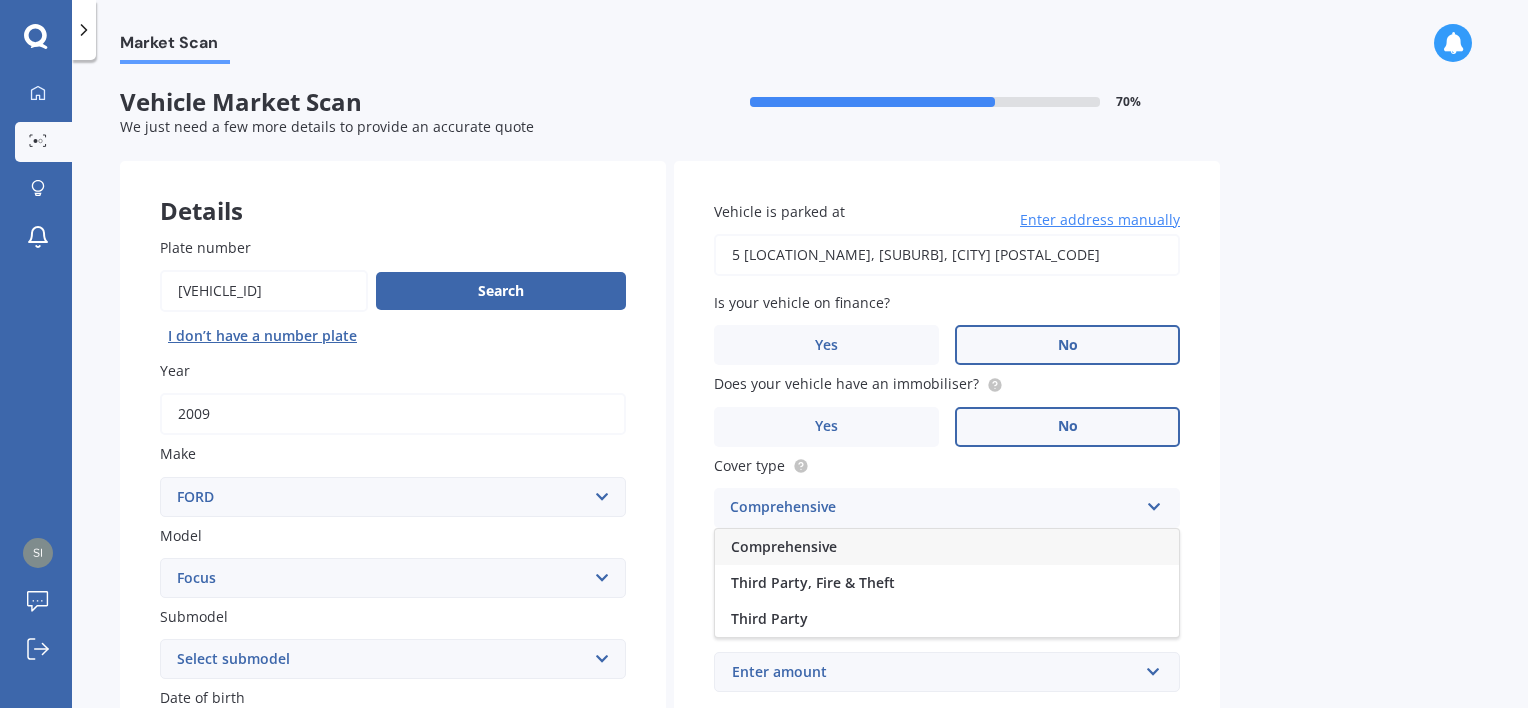 click on "Comprehensive" at bounding box center (947, 547) 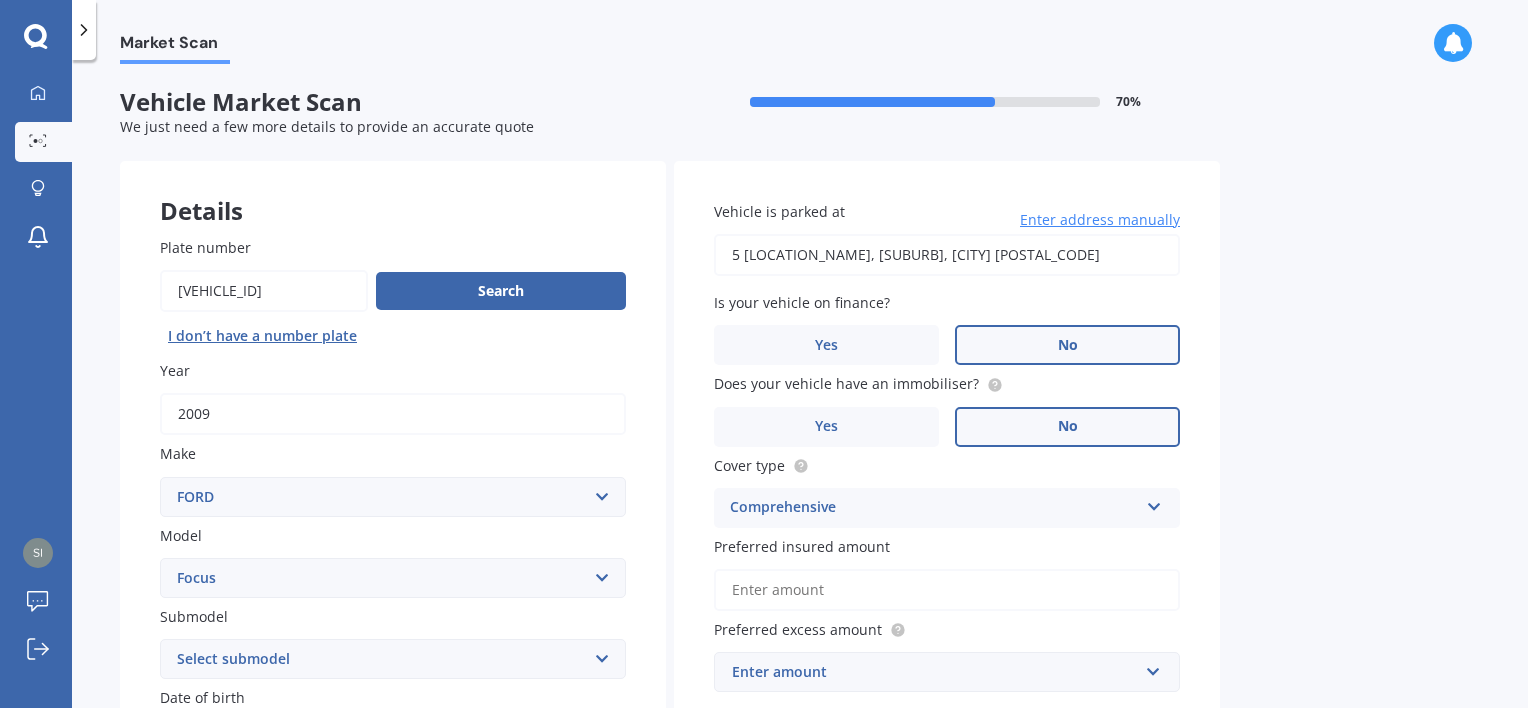 click on "Preferred insured amount" at bounding box center (947, 590) 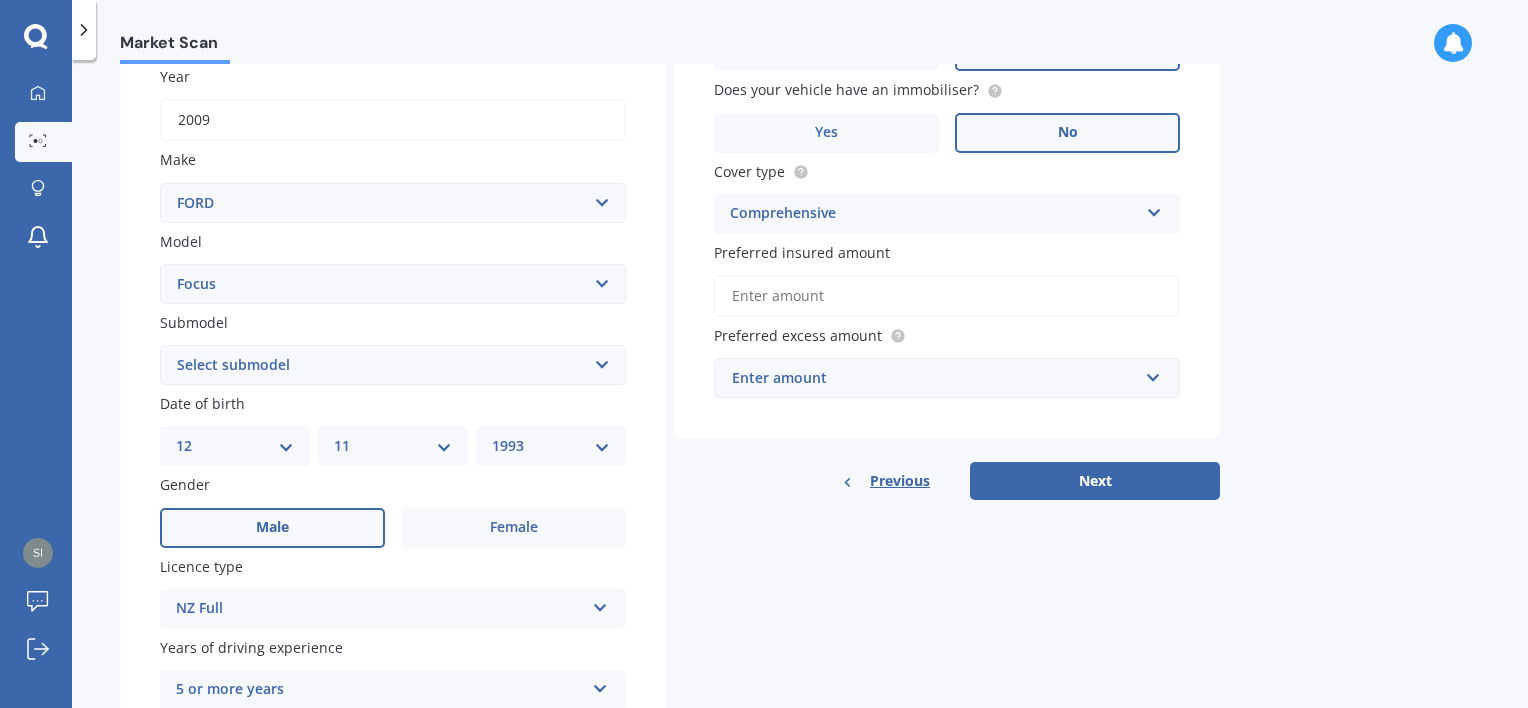scroll, scrollTop: 300, scrollLeft: 0, axis: vertical 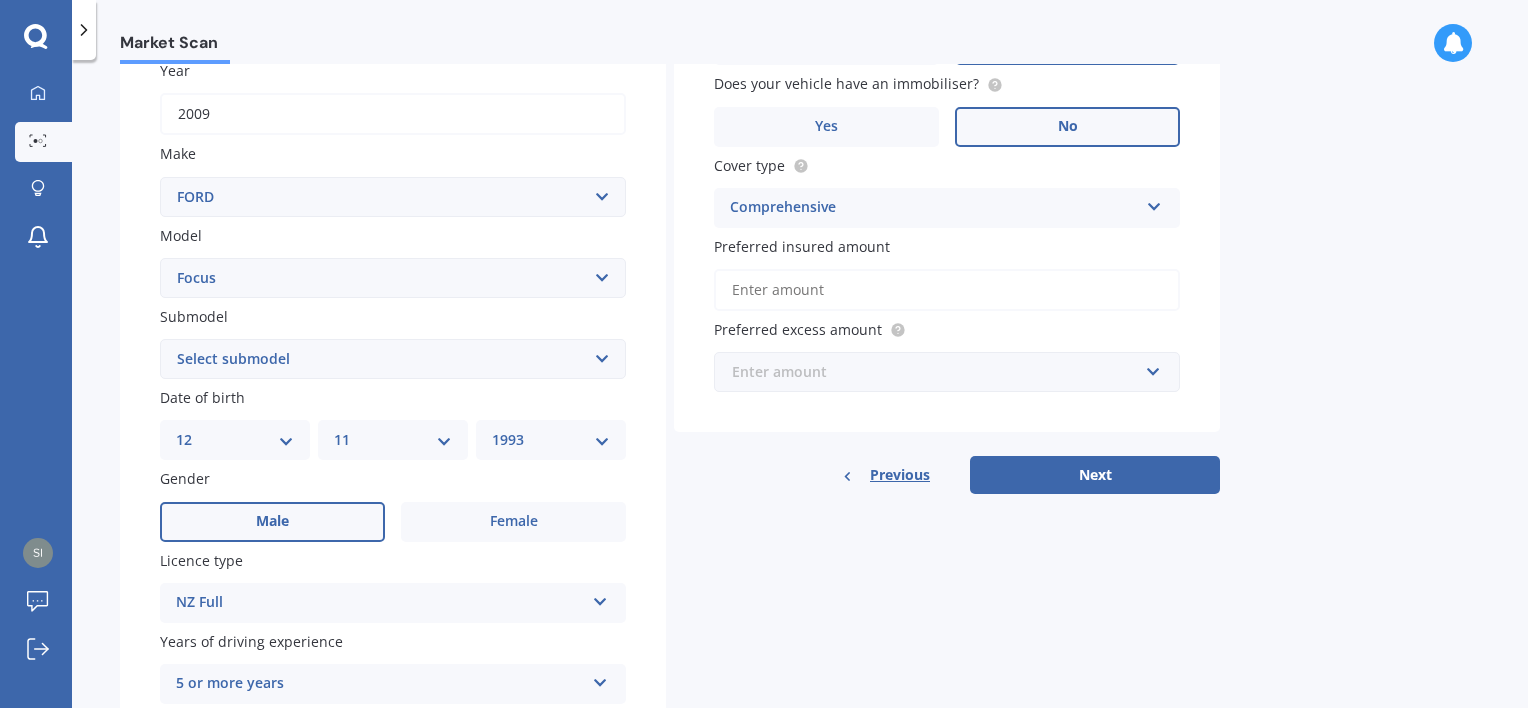 click at bounding box center [940, 372] 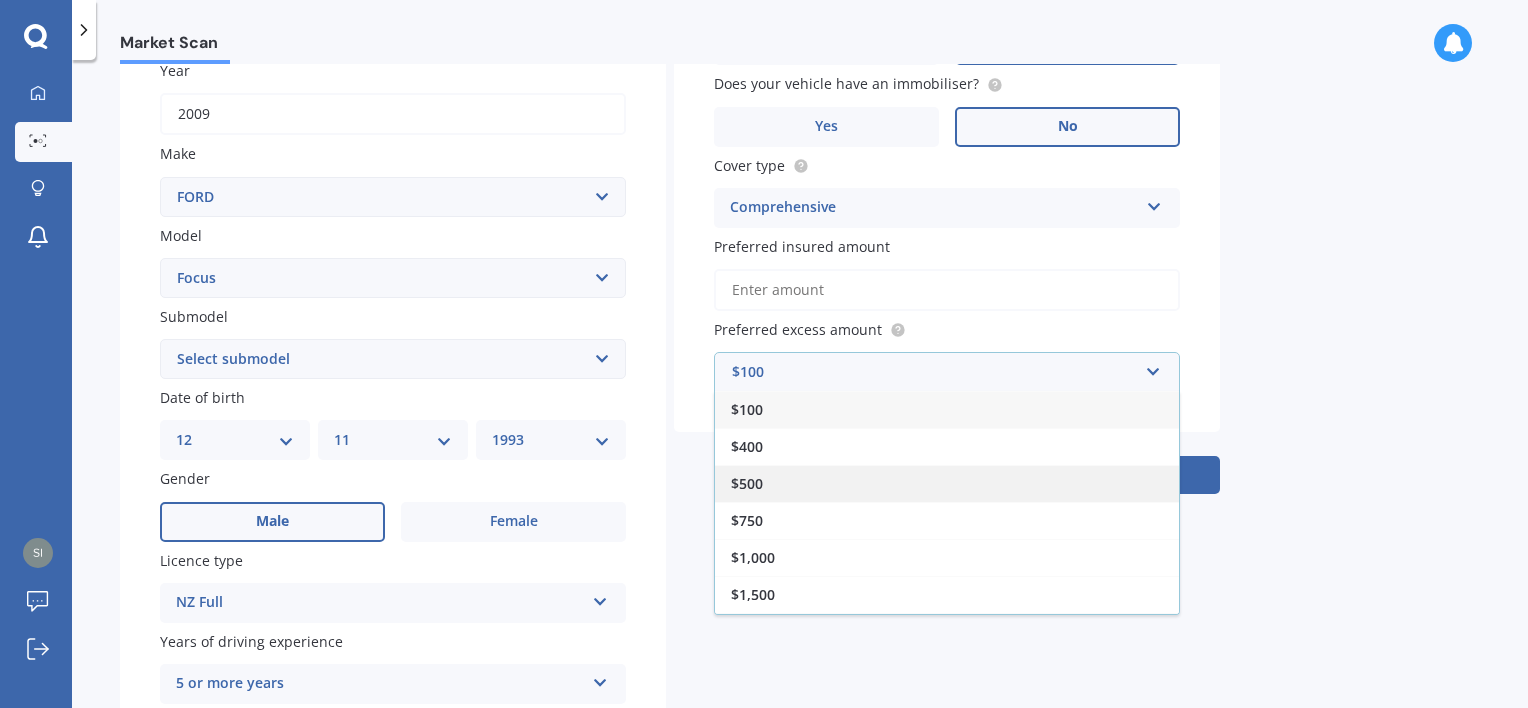 click on "$500" at bounding box center [947, 483] 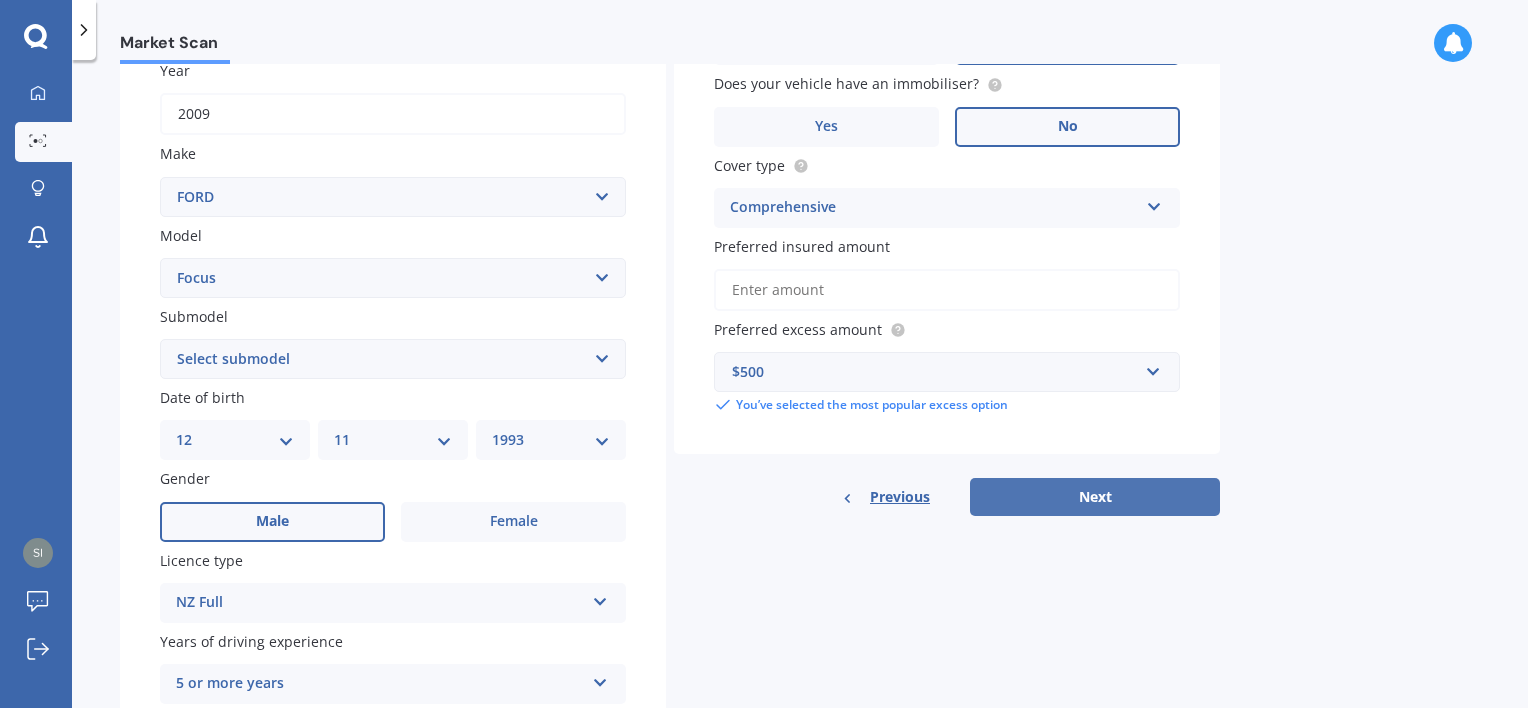 click on "Next" at bounding box center (1095, 497) 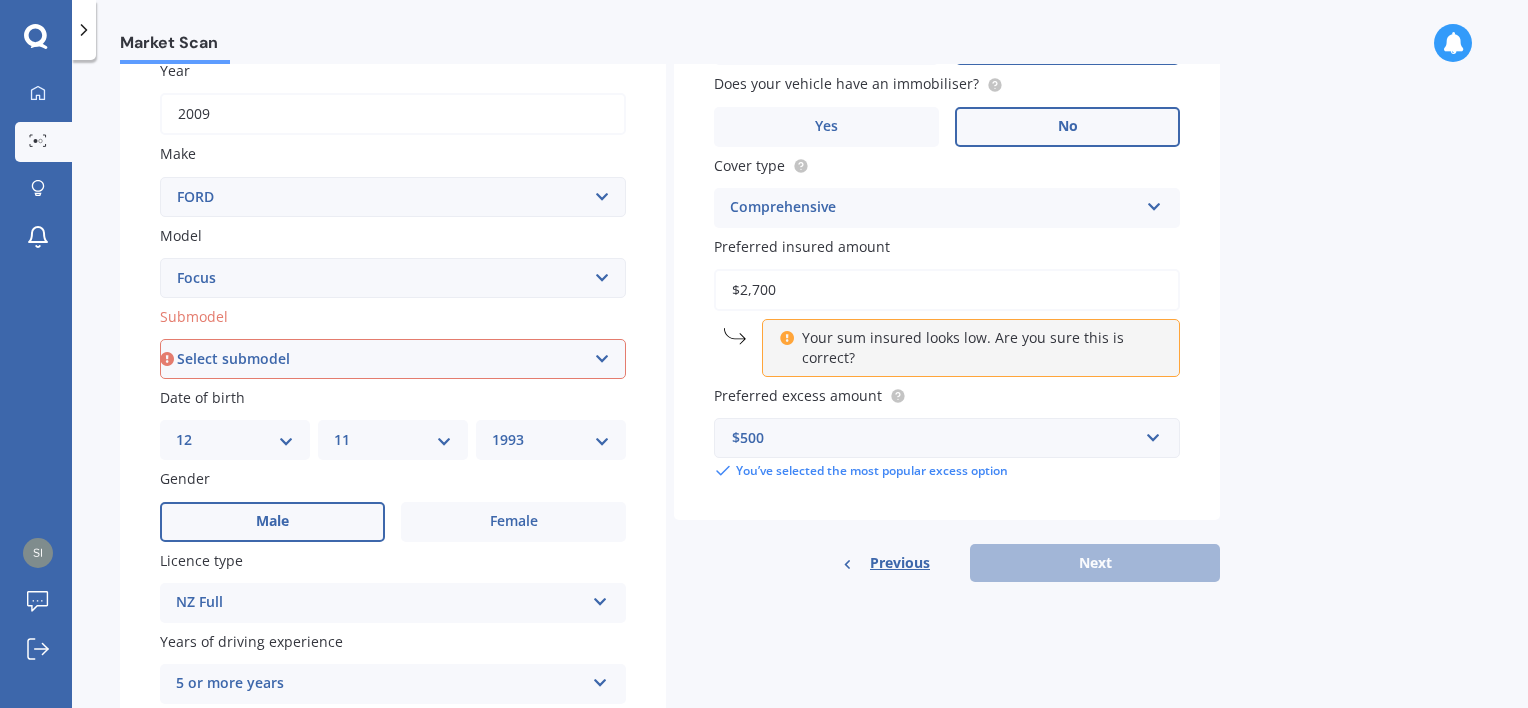 click on "Details Plate number Search I don’t have a number plate Year [YEAR] Make Select make AC ALFA ROMEO ASTON MARTIN AUDI AUSTIN BEDFORD Bentley BMW BYD CADILLAC CAN-AM CHERY CHEVROLET CHRYSLER Citroen CRUISEAIR CUPRA DAEWOO DAIHATSU DAIMLER DAMON DIAHATSU DODGE EXOCET FACTORY FIVE FERRARI FIAT Fiord FLEETWOOD FORD FOTON FRASER GEELY GENESIS GEORGIE BOY GMC GREAT WALL GWM HAVAL HILLMAN HINO HOLDEN HOLIDAY RAMBLER HONDA HUMMER HYUNDAI INFINITI ISUZU IVECO JAC JAECOO JAGUAR JEEP KGM KIA LADA LAMBORGHINI LANCIA LANDROVER LDV LEXUS LINCOLN LOTUS LUNAR M.G M.G. MAHINDRA MASERATI MAZDA MCLAREN MERCEDES AMG Mercedes Benz MERCEDES-AMG MERCURY MINI MITSUBISHI MORGAN MORRIS NEWMAR NISSAN OMODA OPEL OXFORD PEUGEOT Plymouth Polestar PONTIAC PORSCHE PROTON RAM Range Rover Rayne RENAULT ROLLS ROYCE ROVER SAAB SATURN SEAT SHELBY SKODA SMART SSANGYONG SUBARU SUZUKI TATA TESLA TIFFIN Toyota TRIUMPH TVR Vauxhall VOLKSWAGEN VOLVO WESTFIELD WINNEBAGO ZX Model Select model Bronco 4WD C-MAX Capri Cortina Courier Econovan Ecosport F150" at bounding box center (670, 343) 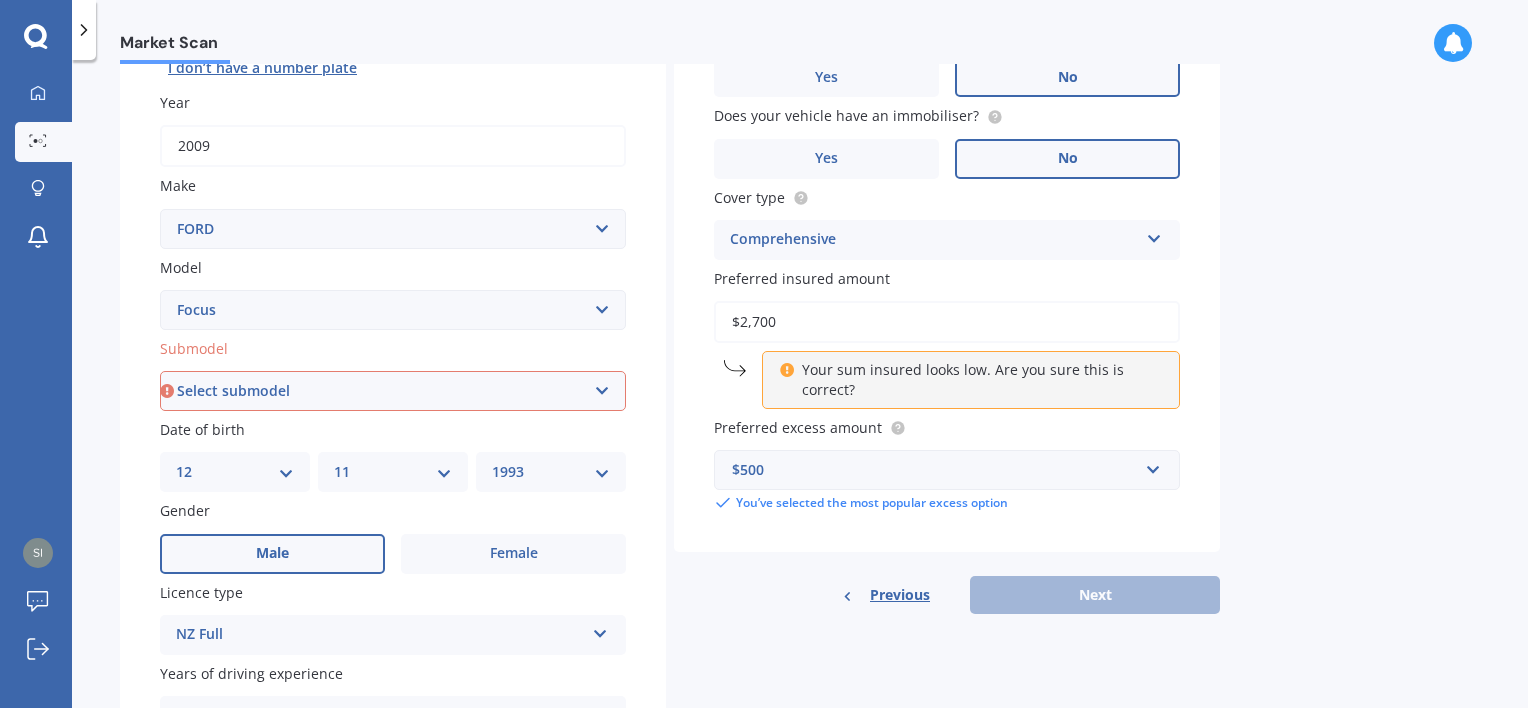 scroll, scrollTop: 268, scrollLeft: 0, axis: vertical 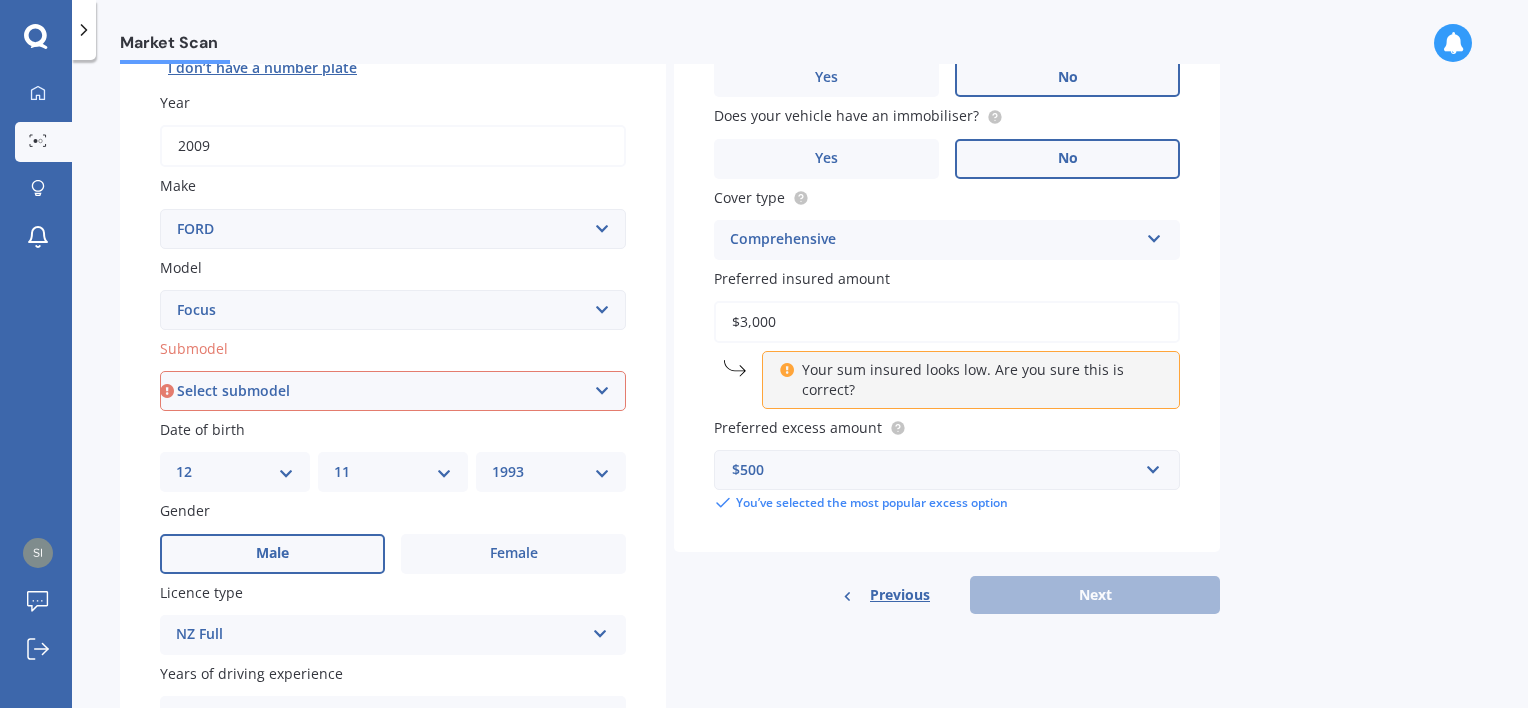type on "$3,000" 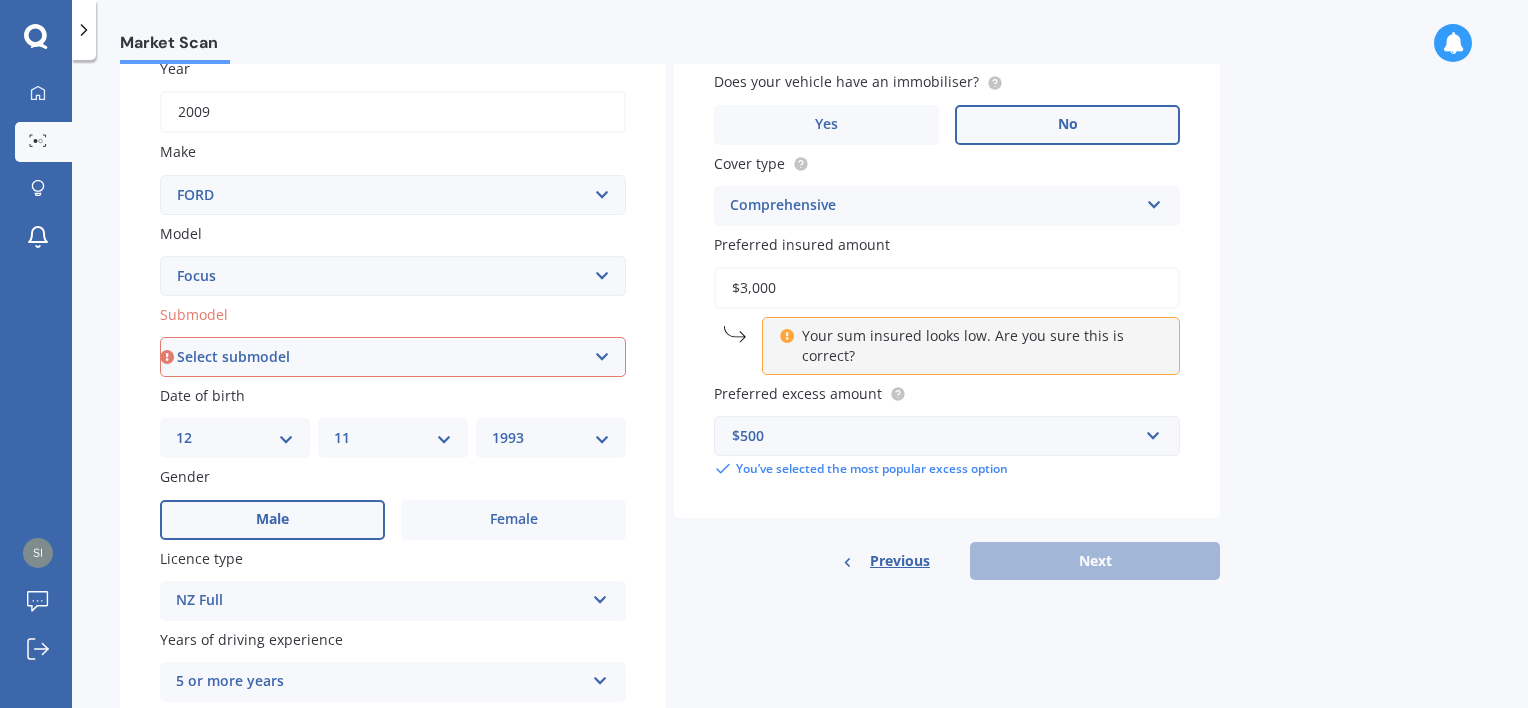 scroll, scrollTop: 326, scrollLeft: 0, axis: vertical 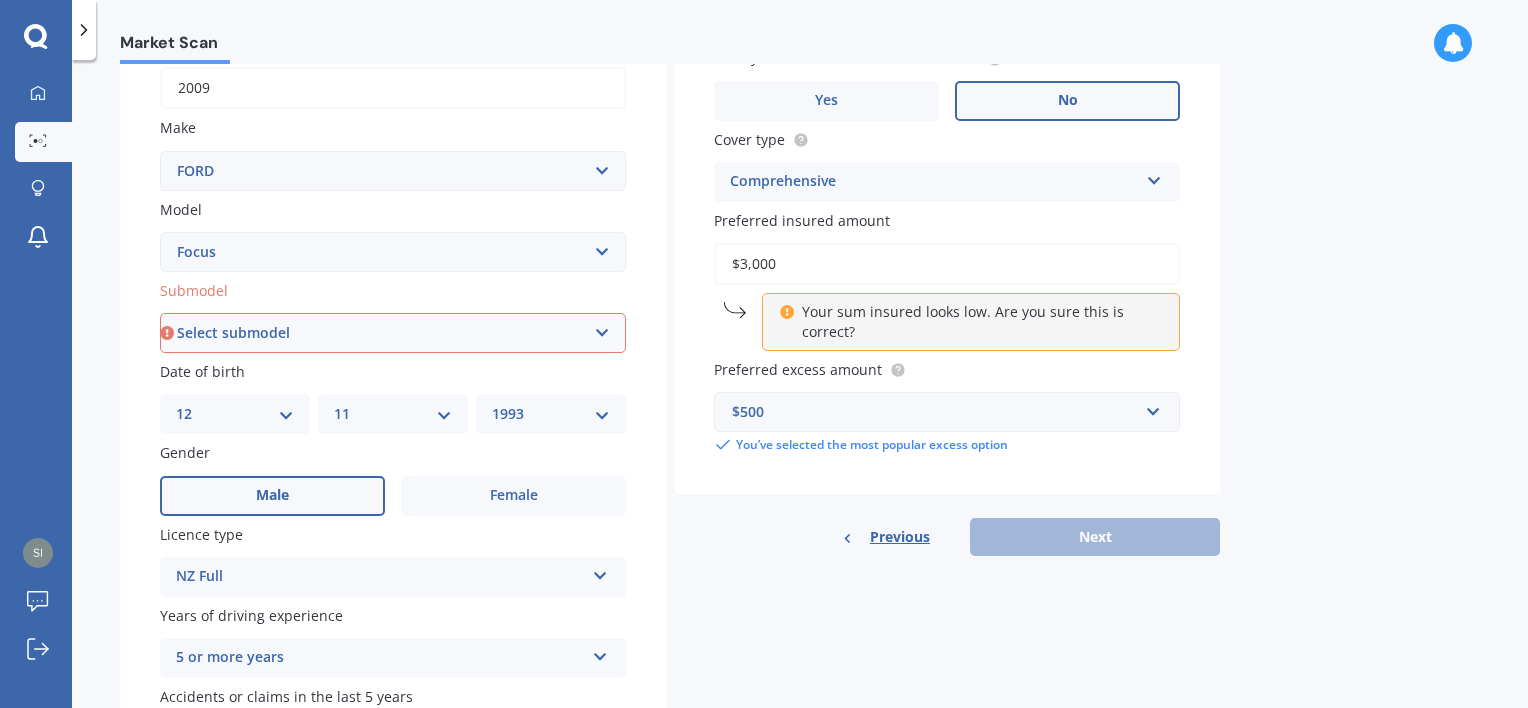 click on "Select submodel (All other) [ENGINE_SIZE] [ENGINE_TYPE] Wagon [ENGINE_SIZE] Petrol Wagon [ENGINE_SIZE] [ENGINE_TYPE] [ENGINE_SIZE] [ENGINE_TYPE] [ENGINE_SIZE] [ENGINE_TYPE] [ENGINE_SIZE] [ENGINE_TYPE] Hatchback [ENGINE_SIZE]L Hybrid [ENGINE_SIZE] [ENGINE_SIZE] [ENGINE_SIZE] Hatchback [ENGINE_SIZE] [ENGINE_SIZE] Sedan [ENGINE_SIZE] [ENGINE_SIZE] [ENGINE_SIZE] Hatch [ENGINE_SIZE] [ENGINE_SIZE] Hatch [ENGINE_SIZE] Diesel [ENGINE_SIZE] Petrol Turbo [ENGINE_SIZE] Wagon [ENGINE_SIZE] Diesel [ENGINE_SIZE] Turbo" at bounding box center (393, 333) 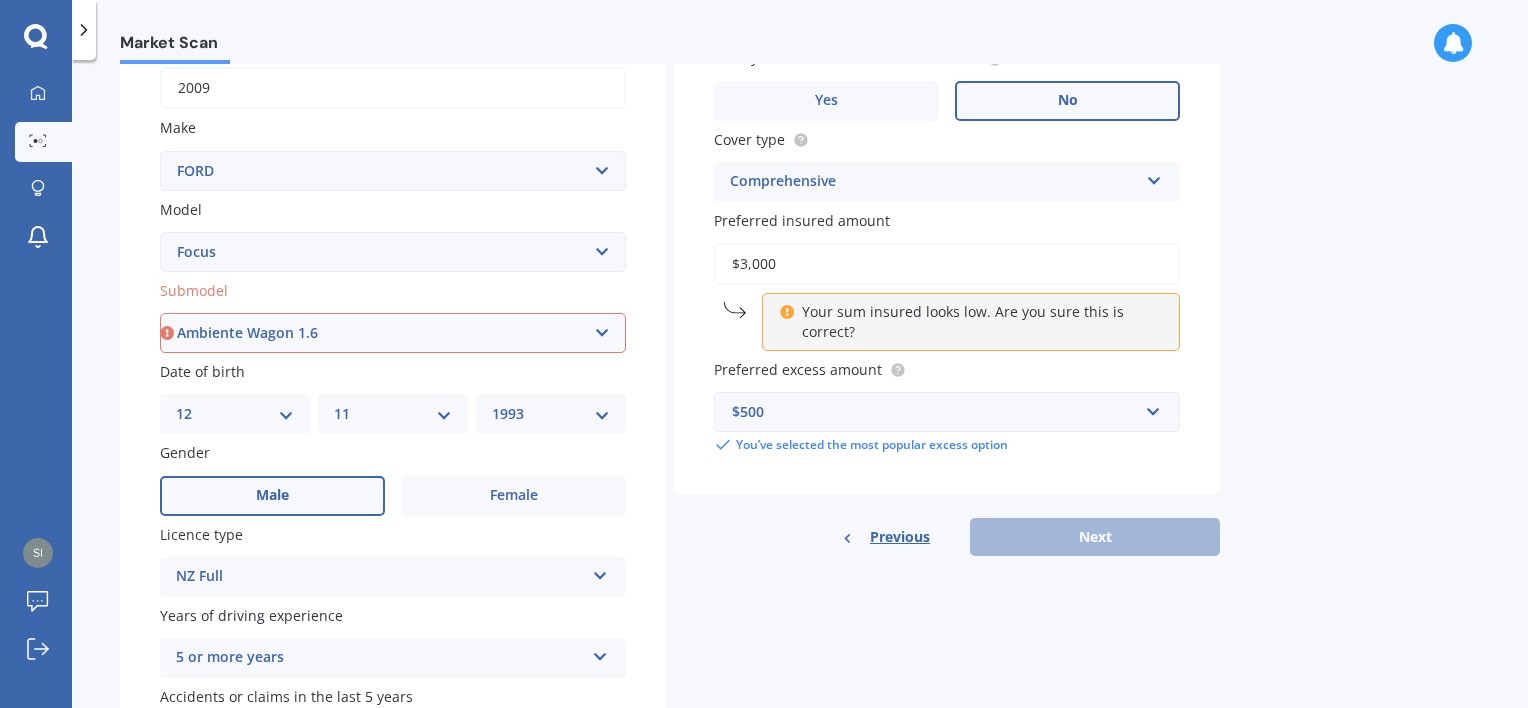 click on "Select submodel (All other) [ENGINE_SIZE] [ENGINE_TYPE] Wagon [ENGINE_SIZE] Petrol Wagon [ENGINE_SIZE] [ENGINE_TYPE] [ENGINE_SIZE] [ENGINE_TYPE] [ENGINE_SIZE] [ENGINE_TYPE] [ENGINE_SIZE] [ENGINE_TYPE] Hatchback [ENGINE_SIZE]L Hybrid [ENGINE_SIZE] [ENGINE_SIZE] [ENGINE_SIZE] Hatchback [ENGINE_SIZE] [ENGINE_SIZE] Sedan [ENGINE_SIZE] [ENGINE_SIZE] [ENGINE_SIZE] Hatch [ENGINE_SIZE] [ENGINE_SIZE] Hatch [ENGINE_SIZE] Diesel [ENGINE_SIZE] Petrol Turbo [ENGINE_SIZE] Wagon [ENGINE_SIZE] Diesel [ENGINE_SIZE] Turbo" at bounding box center (393, 333) 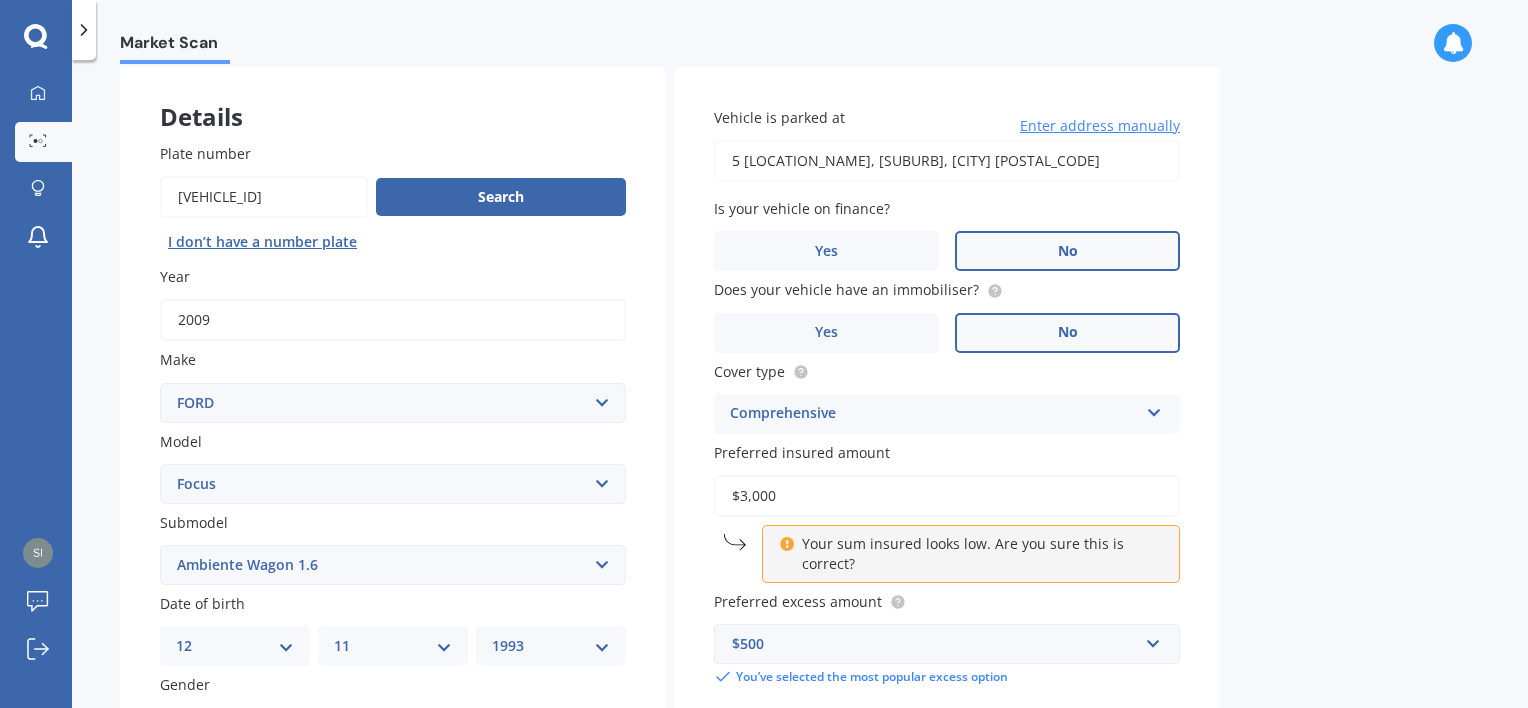 scroll, scrollTop: 92, scrollLeft: 0, axis: vertical 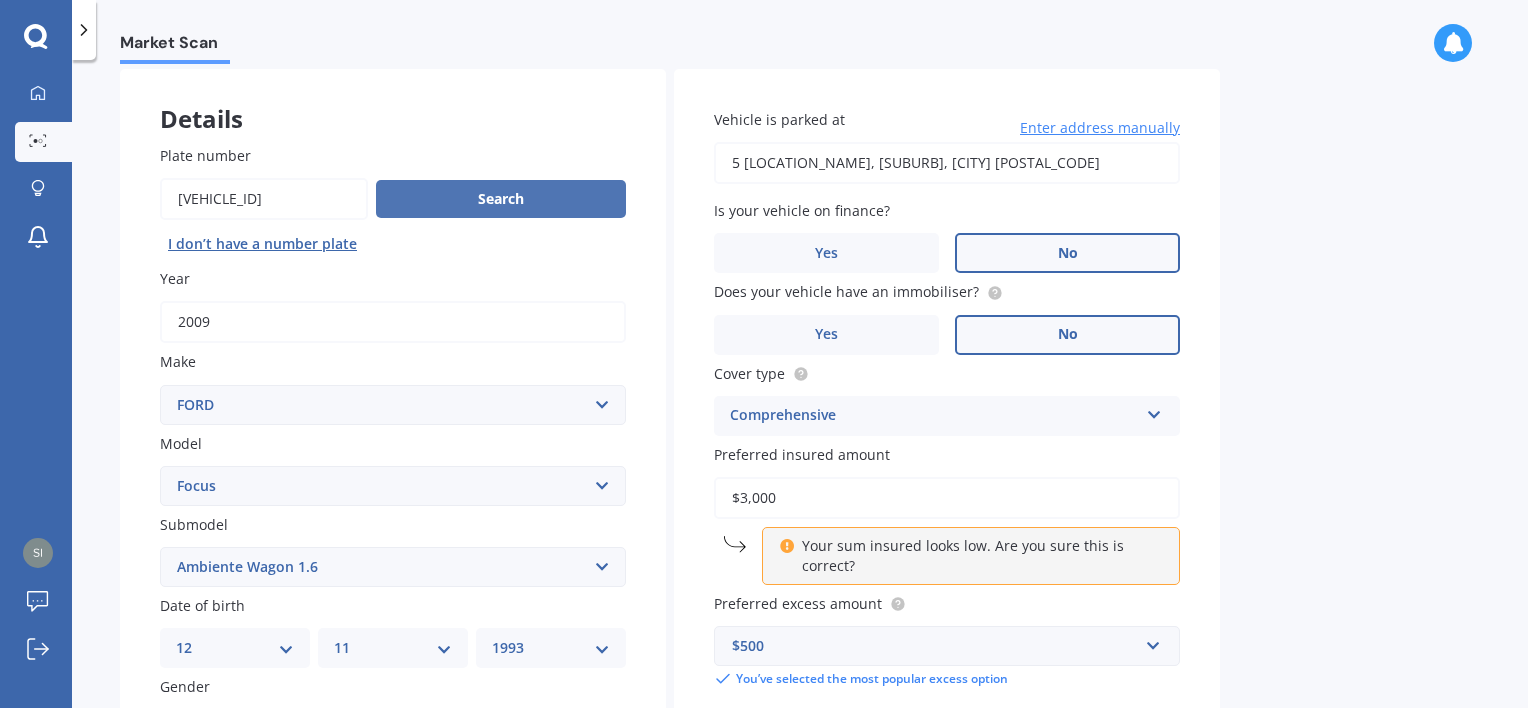 click on "Search" at bounding box center (501, 199) 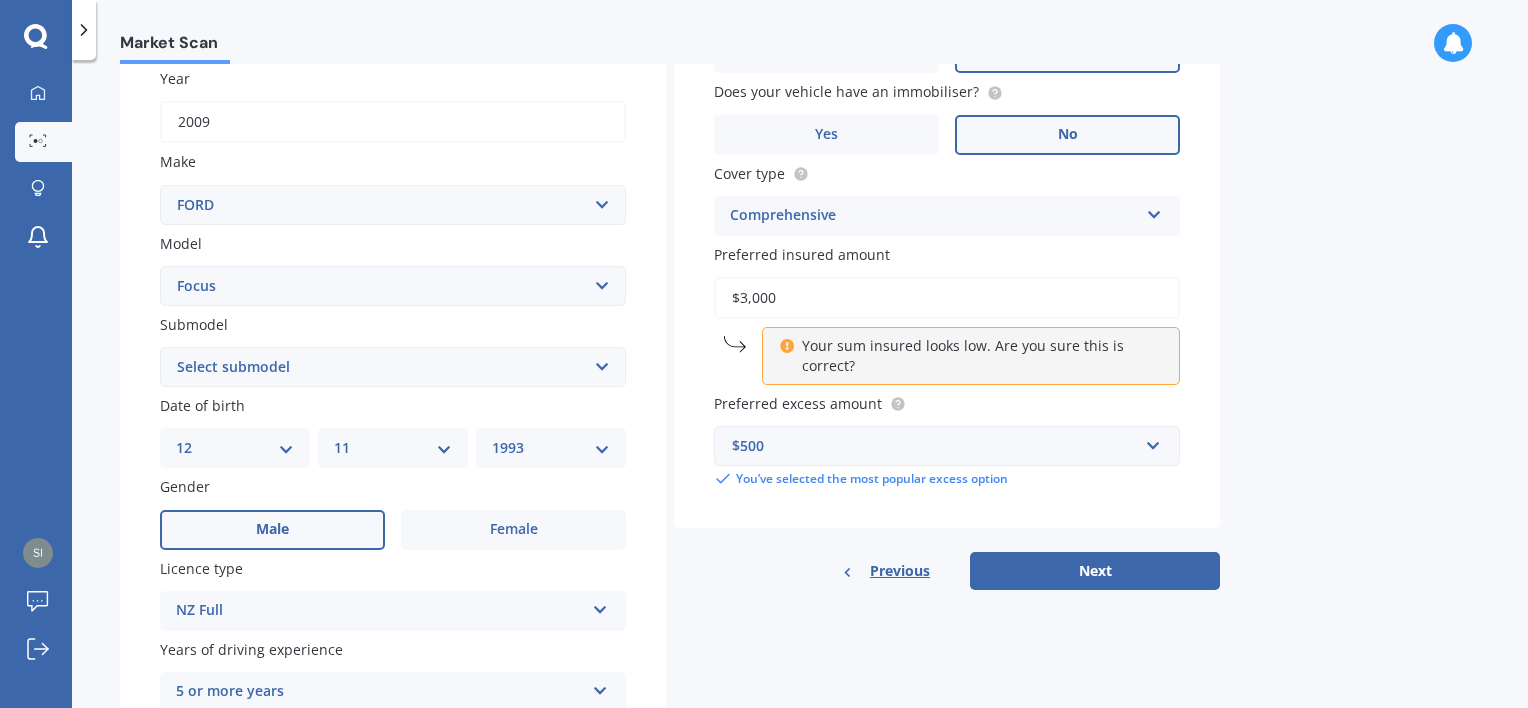scroll, scrollTop: 300, scrollLeft: 0, axis: vertical 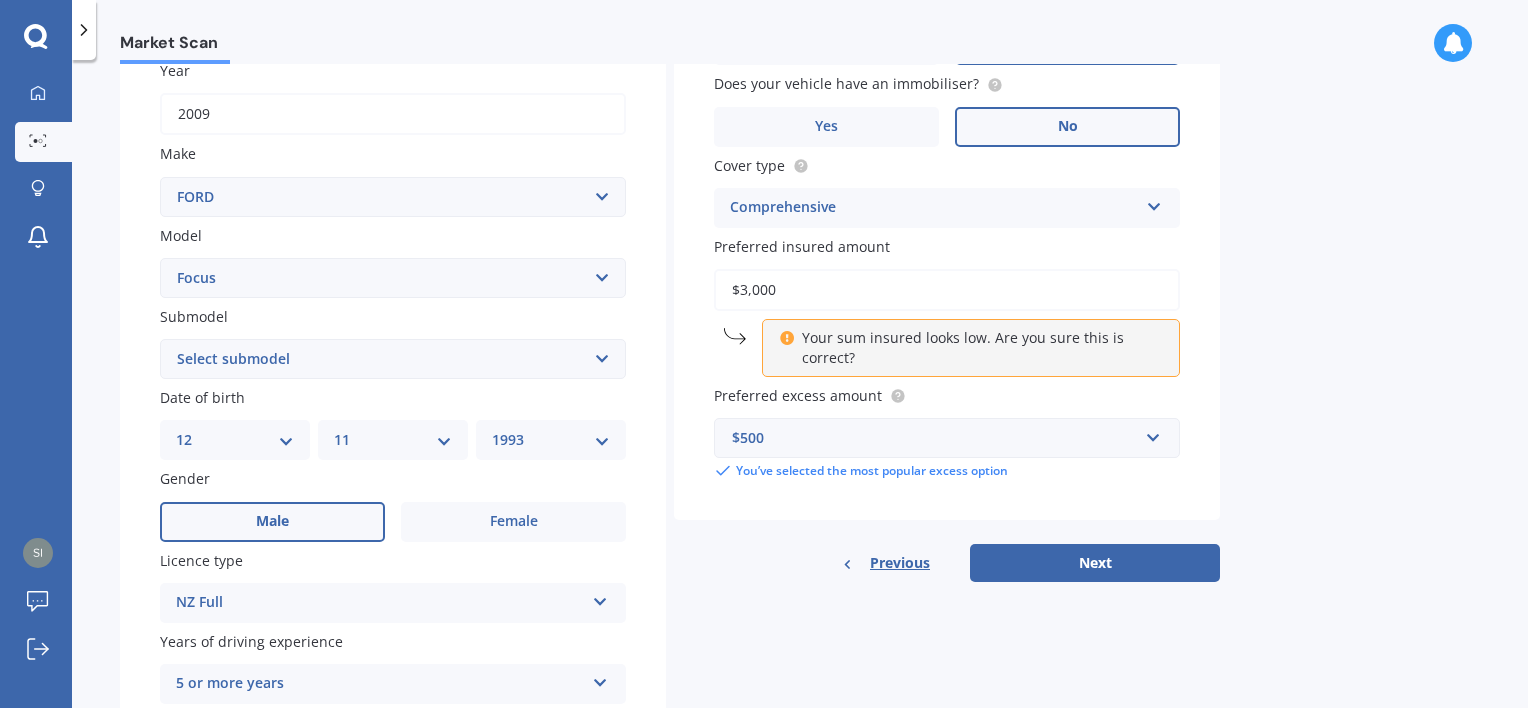 click on "Select submodel (All other) [ENGINE_SIZE] [ENGINE_TYPE] Wagon [ENGINE_SIZE] Petrol Wagon [ENGINE_SIZE] [ENGINE_TYPE] [ENGINE_SIZE] [ENGINE_TYPE] [ENGINE_SIZE] [ENGINE_TYPE] [ENGINE_SIZE] [ENGINE_TYPE] Hatchback [ENGINE_SIZE]L Hybrid [ENGINE_SIZE] [ENGINE_SIZE] [ENGINE_SIZE] Hatchback [ENGINE_SIZE] [ENGINE_SIZE] Sedan [ENGINE_SIZE] [ENGINE_SIZE] [ENGINE_SIZE] Hatch [ENGINE_SIZE] [ENGINE_SIZE] Hatch [ENGINE_SIZE] Diesel [ENGINE_SIZE] Petrol Turbo [ENGINE_SIZE] Wagon [ENGINE_SIZE] Diesel [ENGINE_SIZE] Turbo" at bounding box center (393, 359) 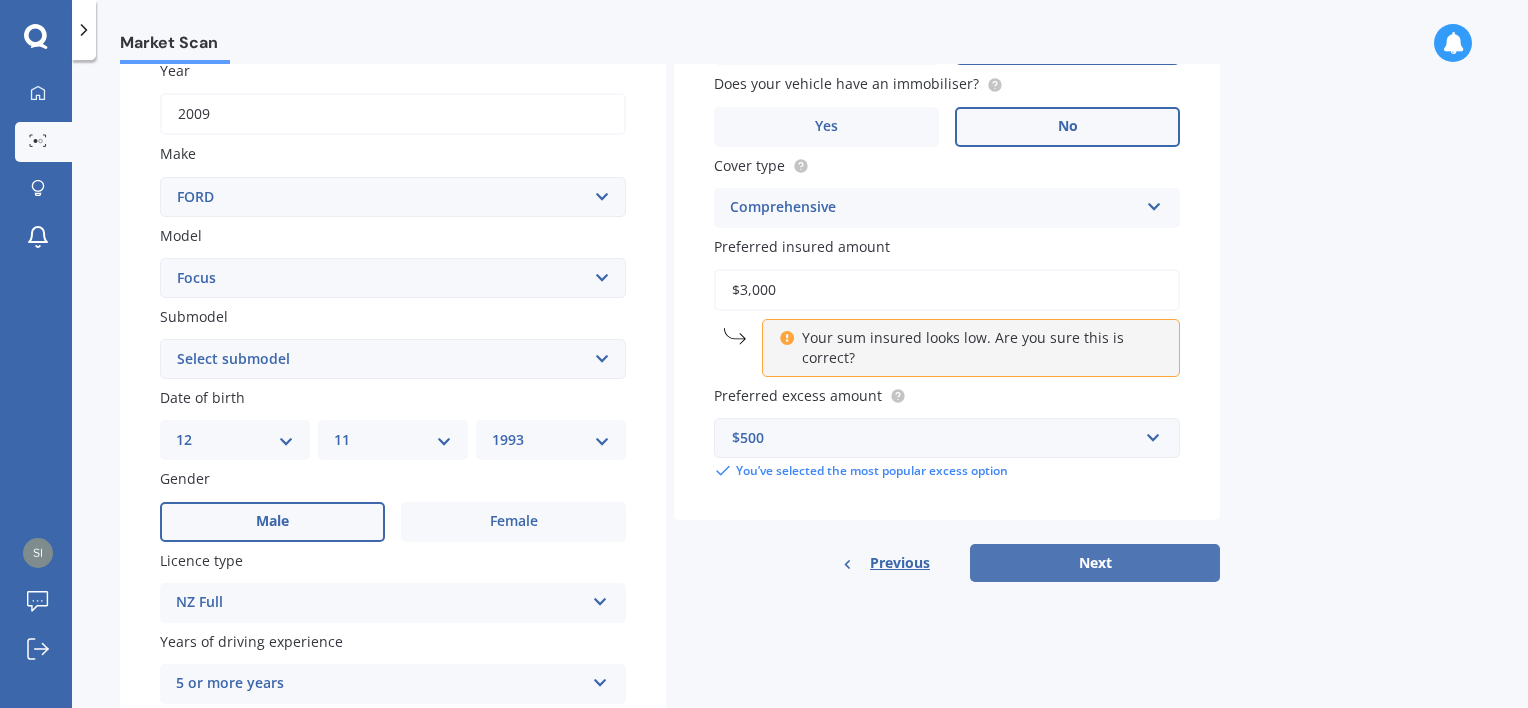 click on "Next" at bounding box center [1095, 563] 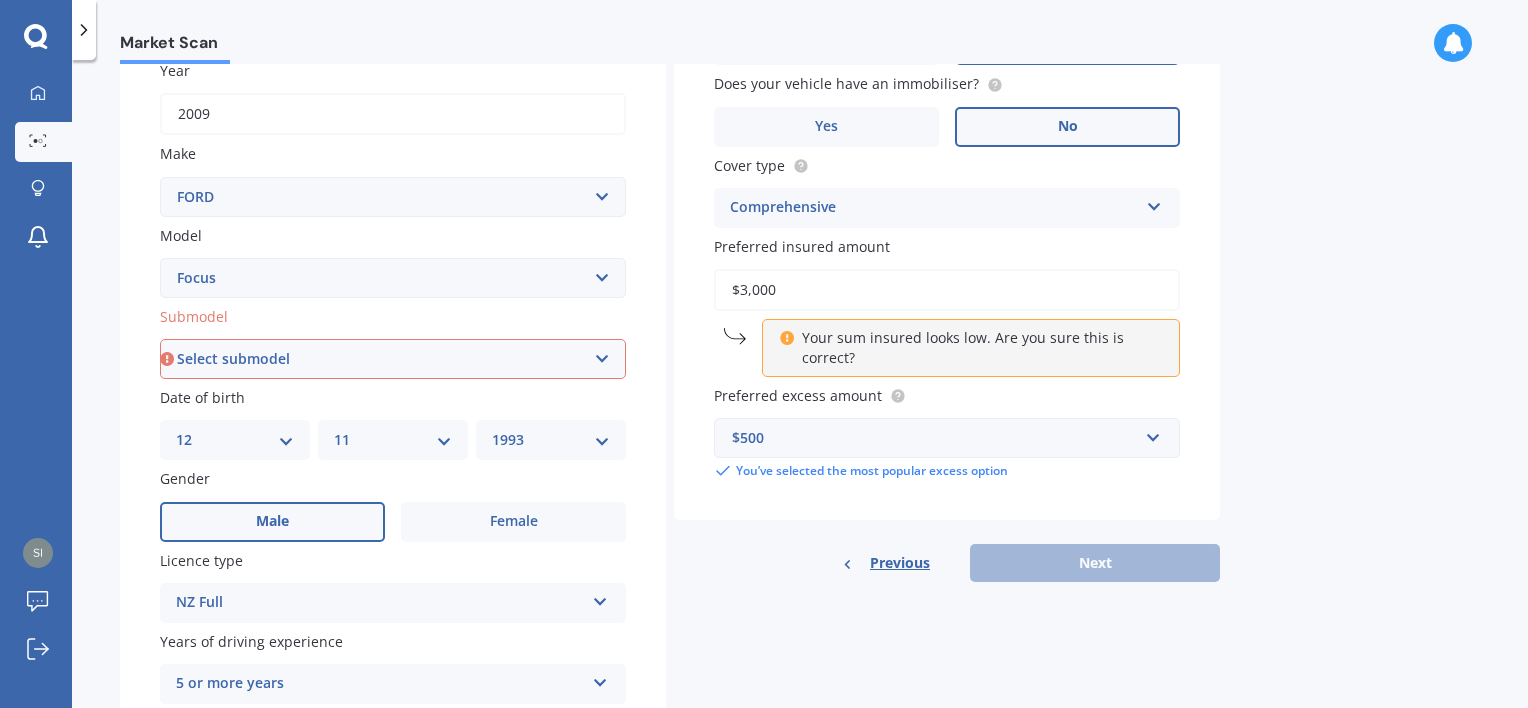 click on "Select submodel (All other) [ENGINE_SIZE] [ENGINE_TYPE] Wagon [ENGINE_SIZE] Petrol Wagon [ENGINE_SIZE] [ENGINE_TYPE] [ENGINE_SIZE] [ENGINE_TYPE] [ENGINE_SIZE] [ENGINE_TYPE] [ENGINE_SIZE] [ENGINE_TYPE] Hatchback [ENGINE_SIZE]L Hybrid [ENGINE_SIZE] [ENGINE_SIZE] [ENGINE_SIZE] Hatchback [ENGINE_SIZE] [ENGINE_SIZE] Sedan [ENGINE_SIZE] [ENGINE_SIZE] [ENGINE_SIZE] Hatch [ENGINE_SIZE] [ENGINE_SIZE] Hatch [ENGINE_SIZE] Diesel [ENGINE_SIZE] Petrol Turbo [ENGINE_SIZE] Wagon [ENGINE_SIZE] Diesel [ENGINE_SIZE] Turbo" at bounding box center (393, 359) 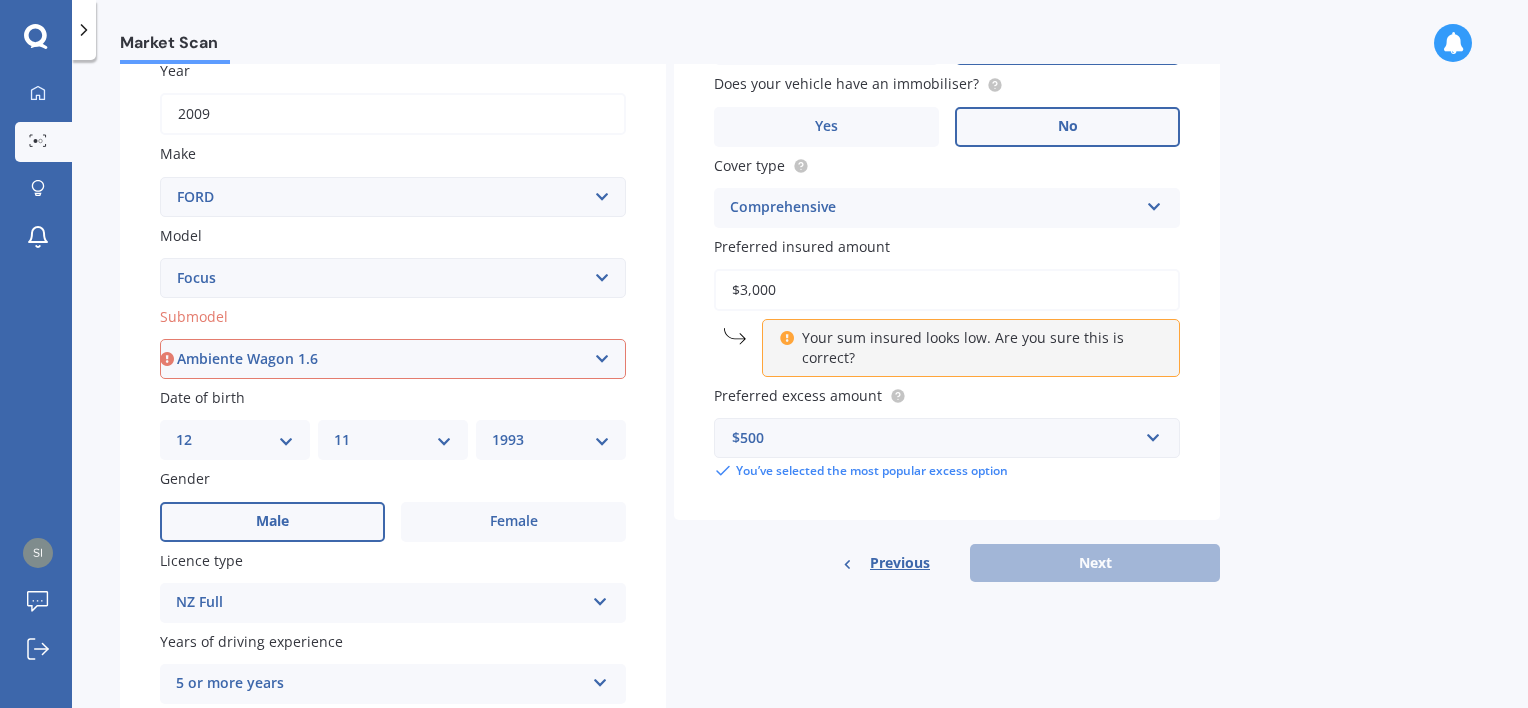 click on "Select submodel (All other) [ENGINE_SIZE] [ENGINE_TYPE] Wagon [ENGINE_SIZE] Petrol Wagon [ENGINE_SIZE] [ENGINE_TYPE] [ENGINE_SIZE] [ENGINE_TYPE] [ENGINE_SIZE] [ENGINE_TYPE] [ENGINE_SIZE] [ENGINE_TYPE] Hatchback [ENGINE_SIZE]L Hybrid [ENGINE_SIZE] [ENGINE_SIZE] [ENGINE_SIZE] Hatchback [ENGINE_SIZE] [ENGINE_SIZE] Sedan [ENGINE_SIZE] [ENGINE_SIZE] [ENGINE_SIZE] Hatch [ENGINE_SIZE] [ENGINE_SIZE] Hatch [ENGINE_SIZE] Diesel [ENGINE_SIZE] Petrol Turbo [ENGINE_SIZE] Wagon [ENGINE_SIZE] Diesel [ENGINE_SIZE] Turbo" at bounding box center (393, 359) 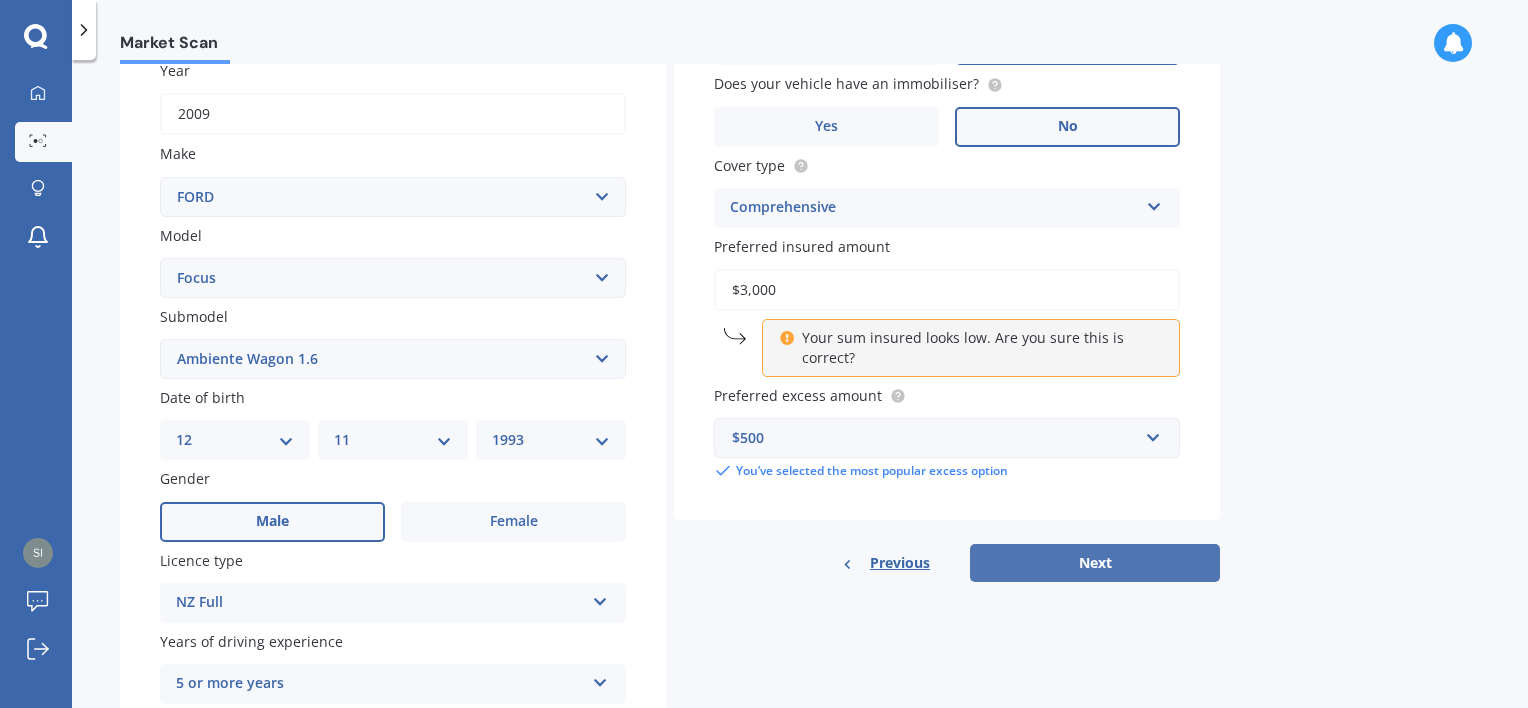 click on "Next" at bounding box center [1095, 563] 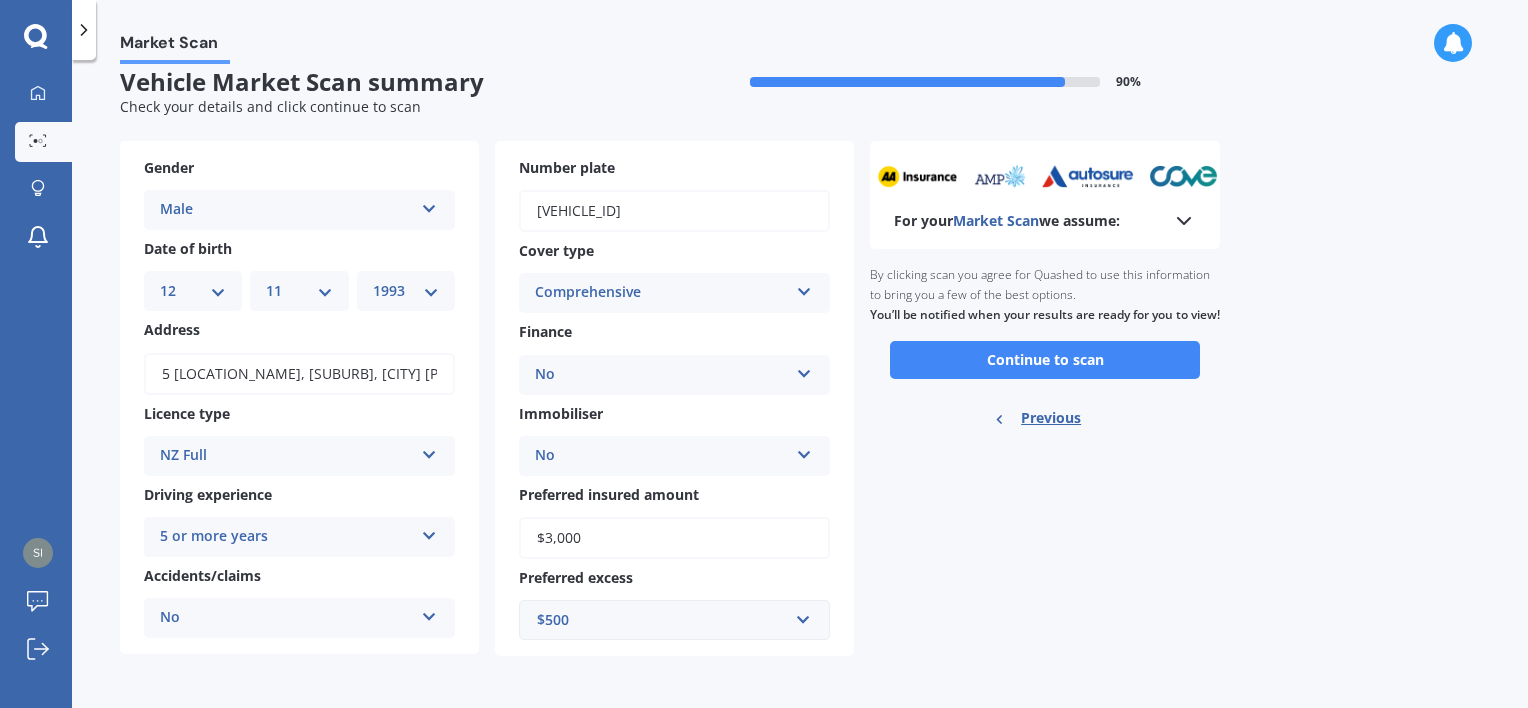 scroll, scrollTop: 0, scrollLeft: 0, axis: both 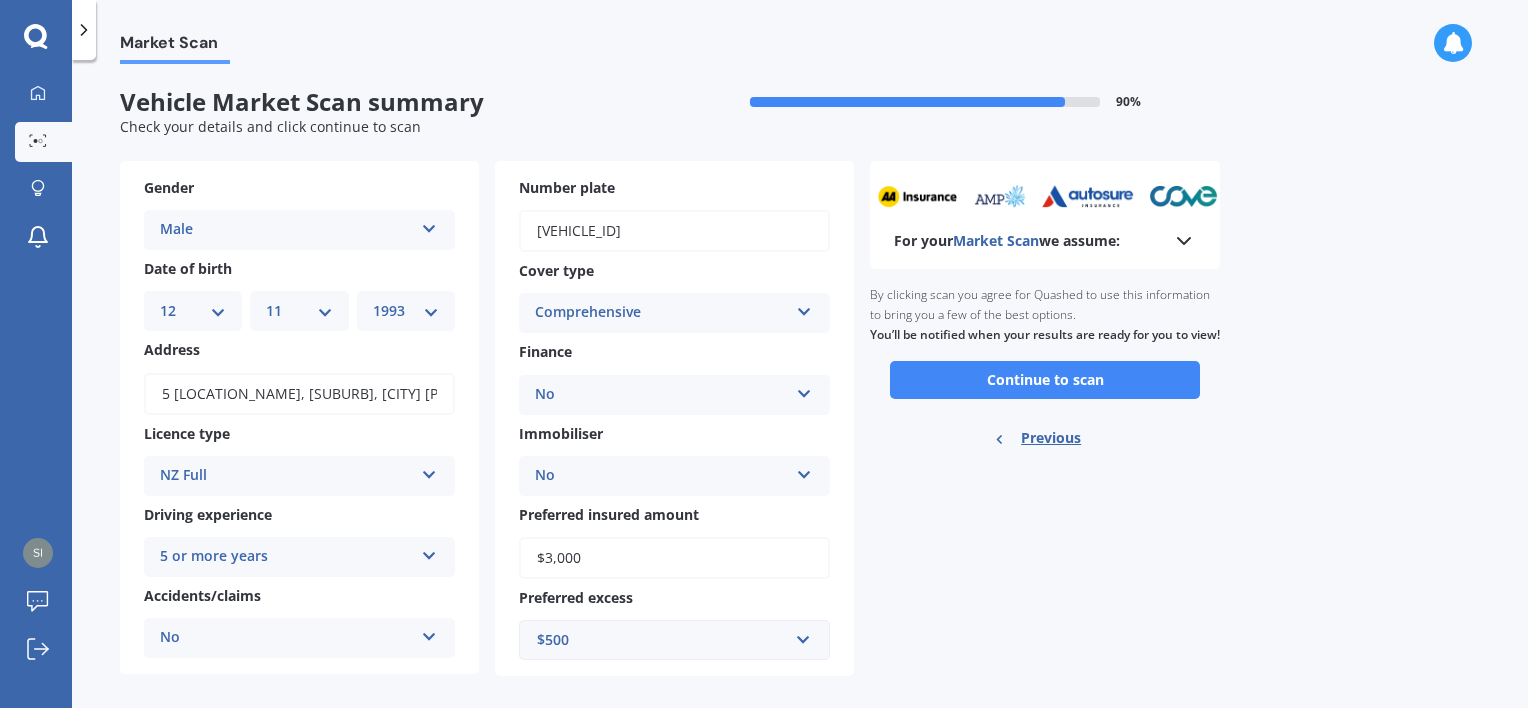 click at bounding box center [1184, 241] 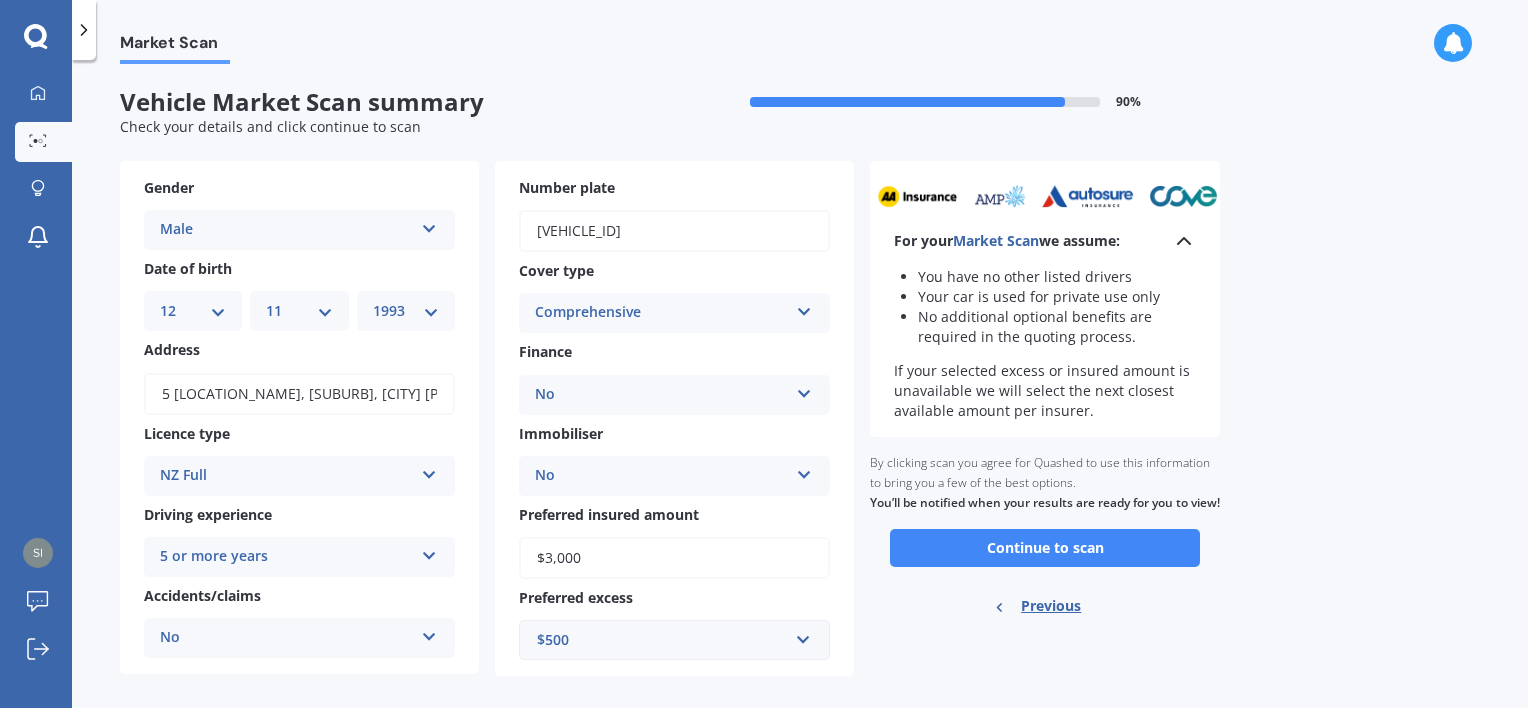 scroll, scrollTop: 20, scrollLeft: 0, axis: vertical 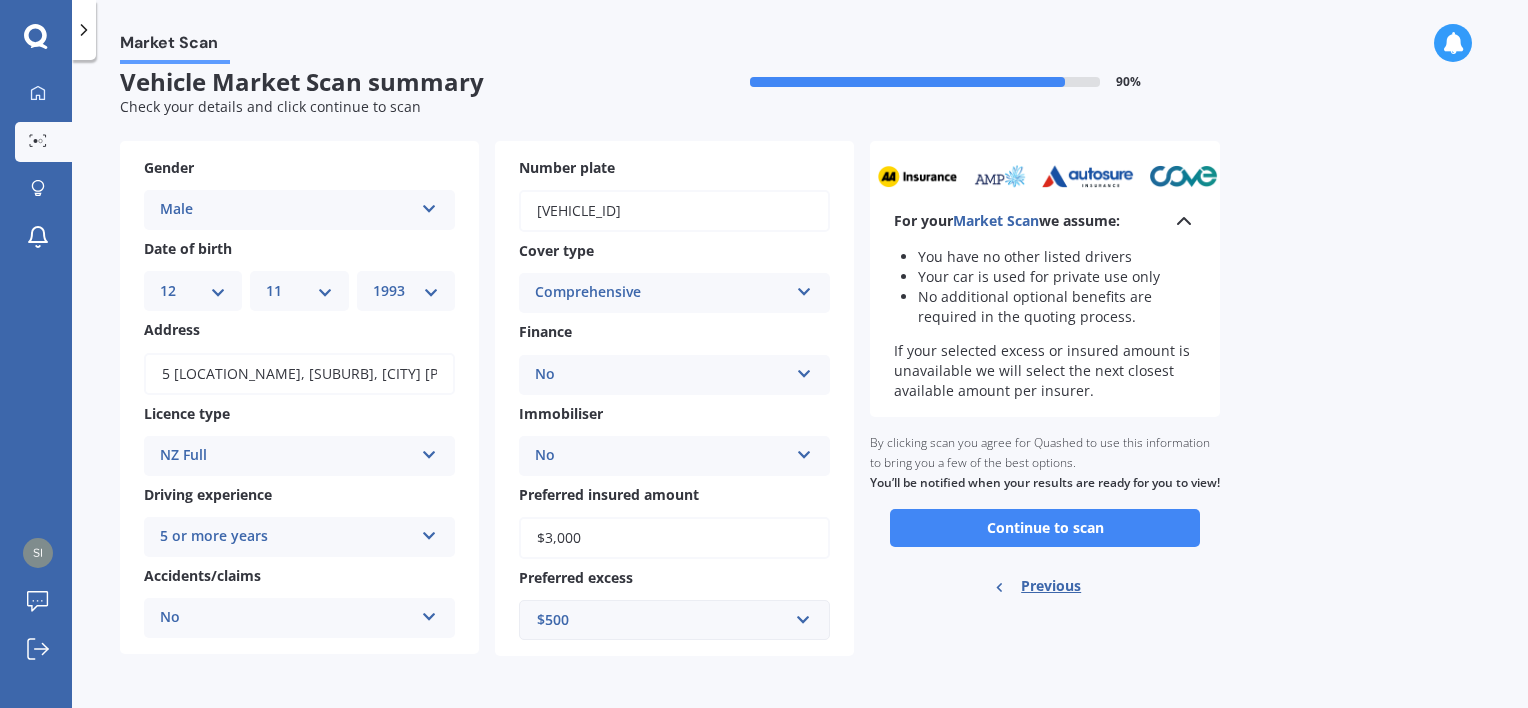 click on "$3,000" at bounding box center [674, 538] 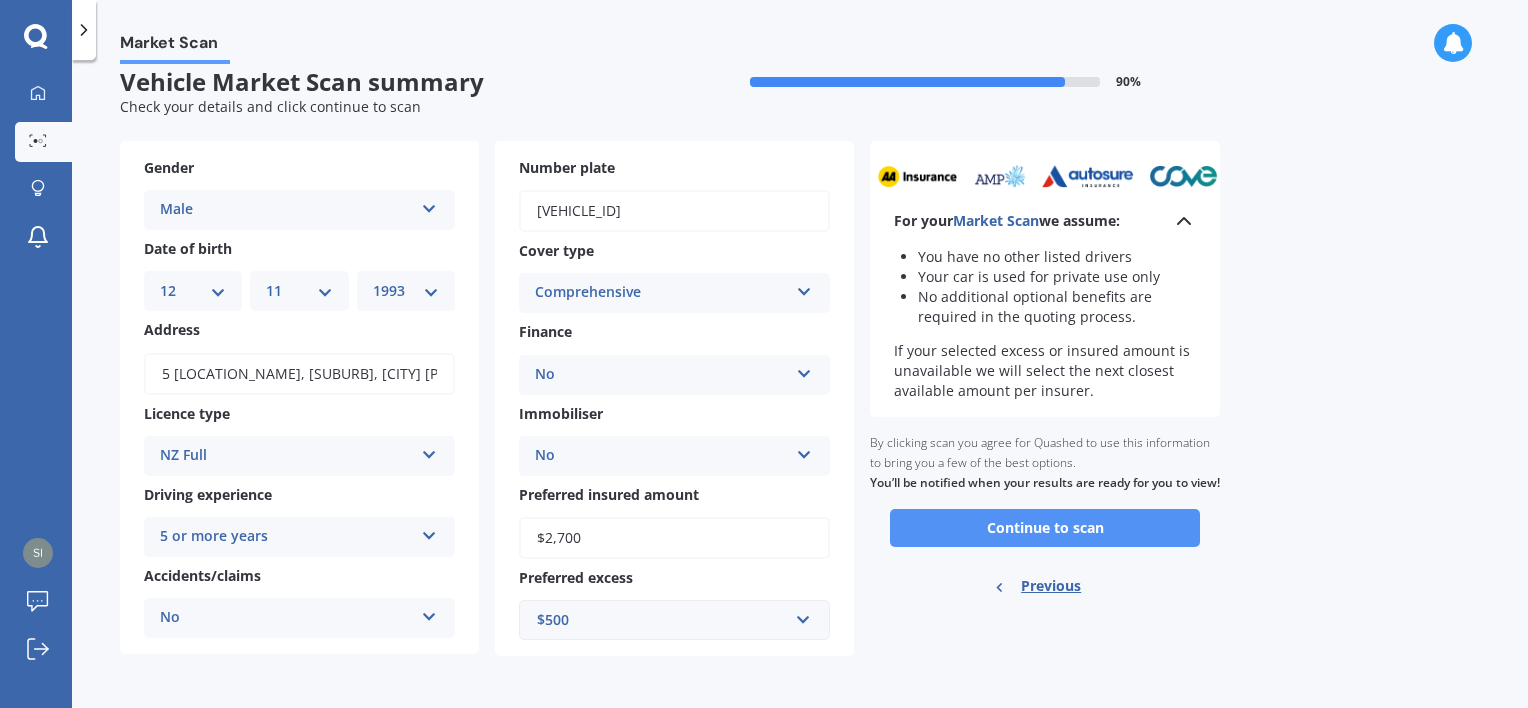 type on "$2,700" 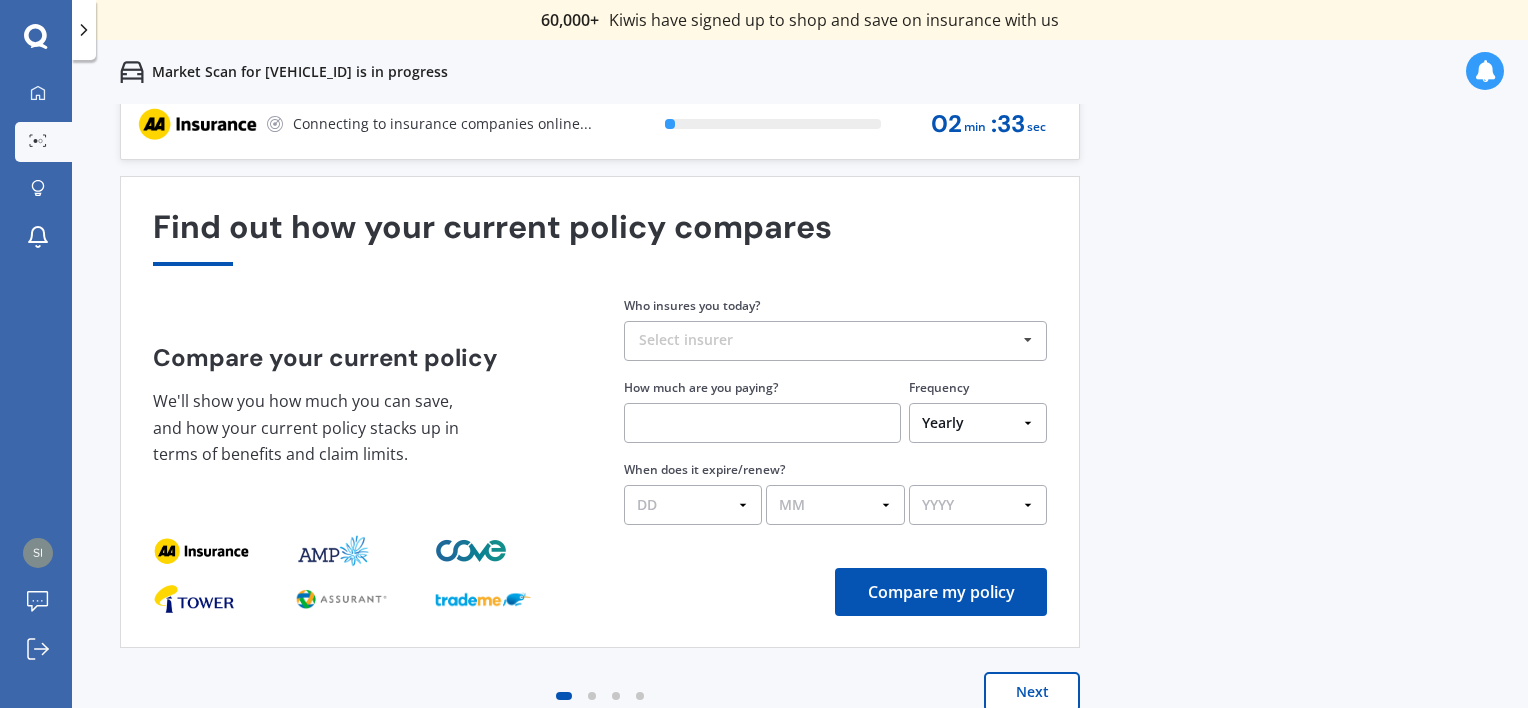 scroll, scrollTop: 0, scrollLeft: 0, axis: both 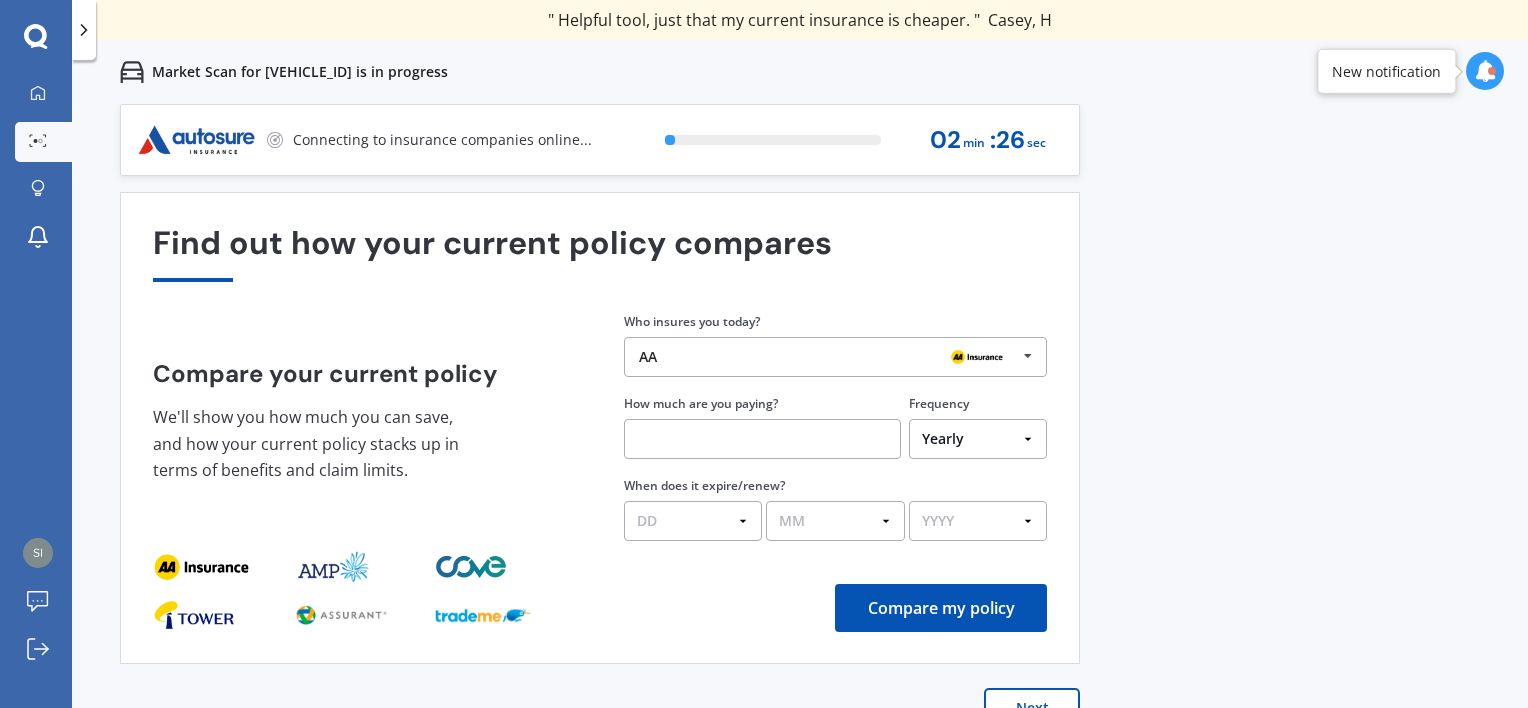 click at bounding box center [762, 439] 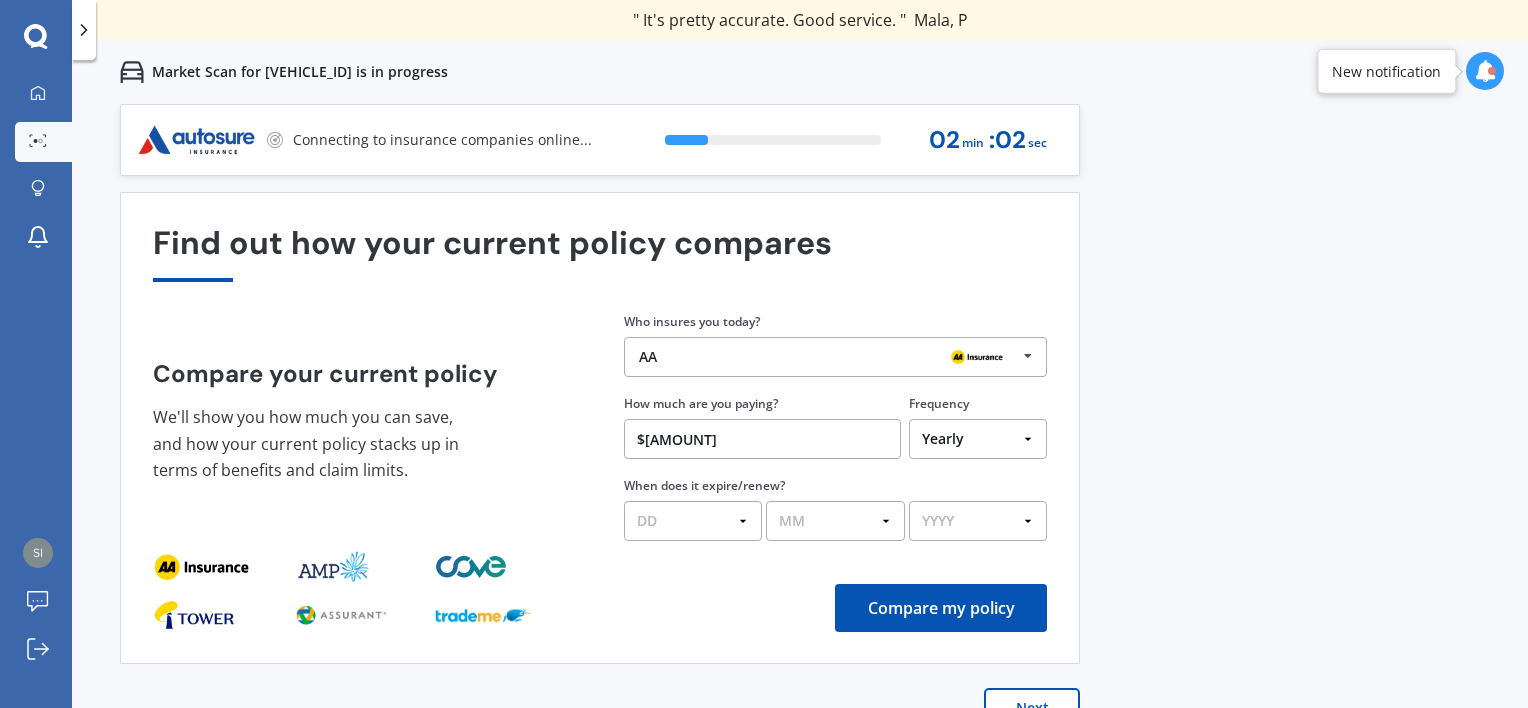 click on "$[AMOUNT]" at bounding box center (762, 439) 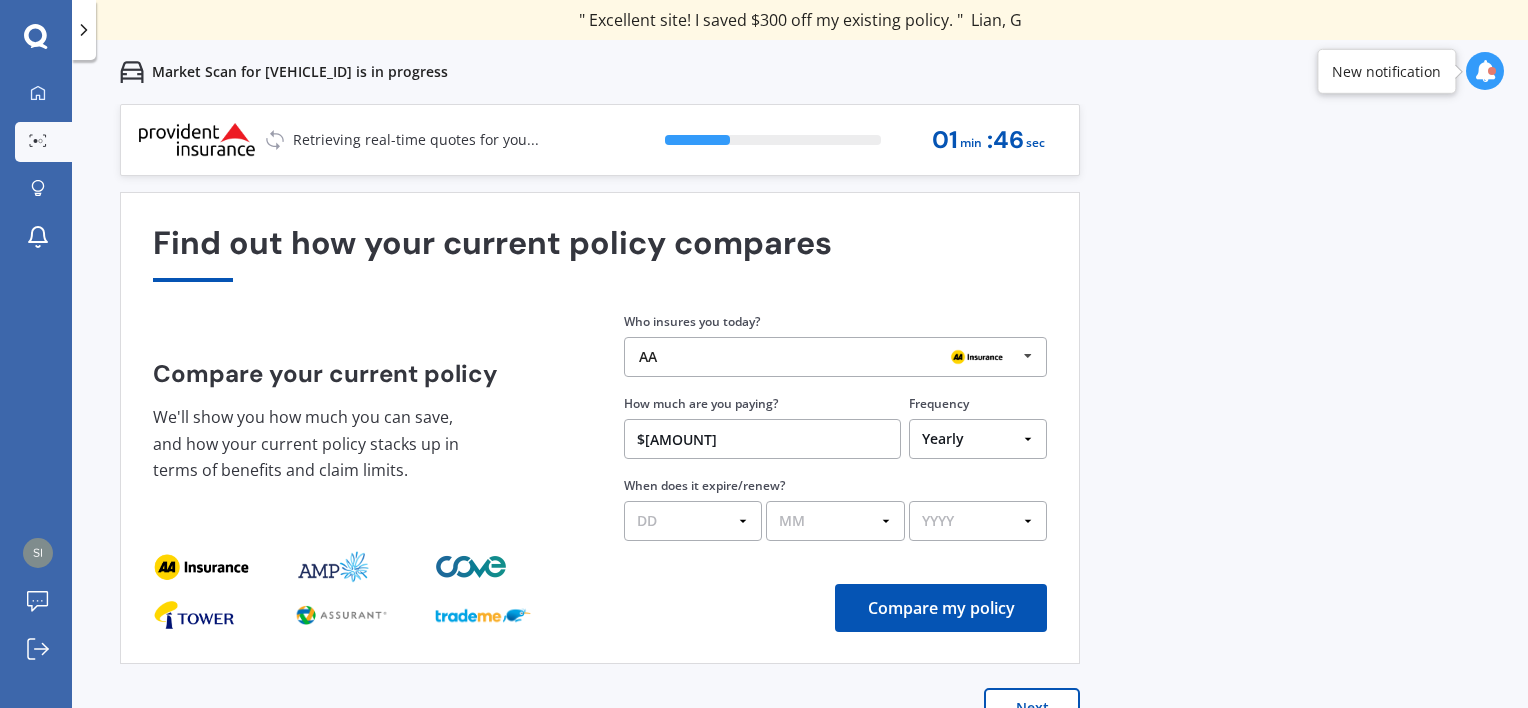 type on "$[AMOUNT]" 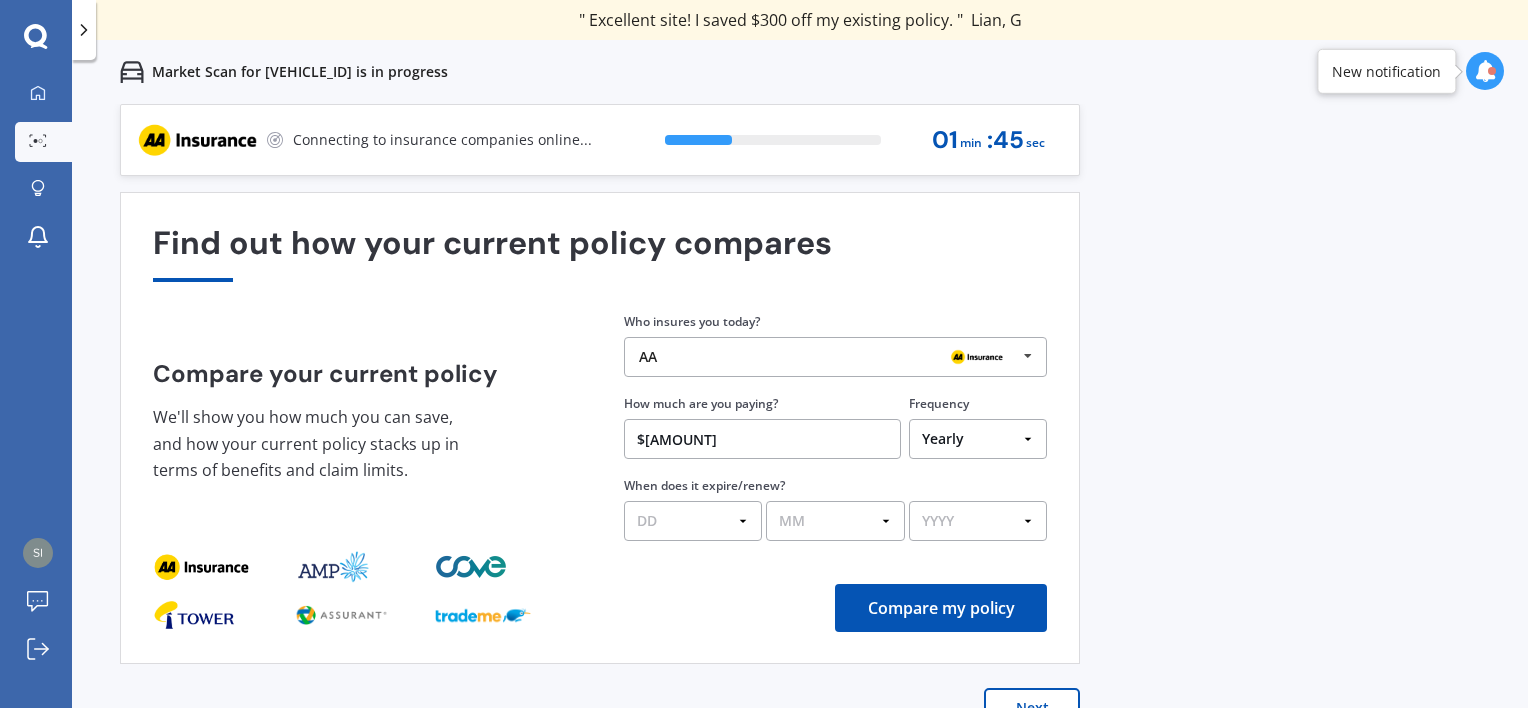 click on "DD 01 02 03 04 05 06 07 08 09 10 11 12 13 14 15 16 17 18 19 20 21 22 23 24 25 26 27 28 29 30 31" at bounding box center (693, 521) 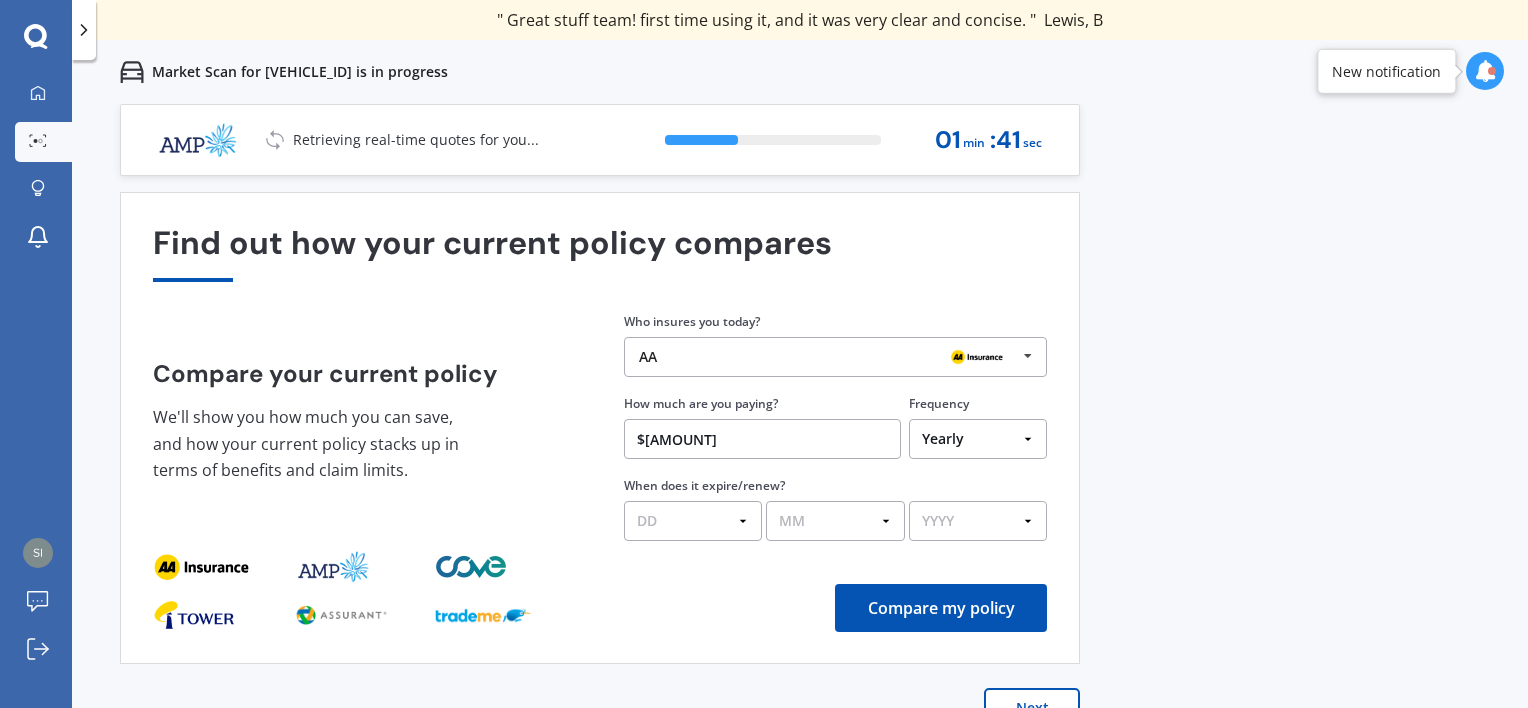select on "03" 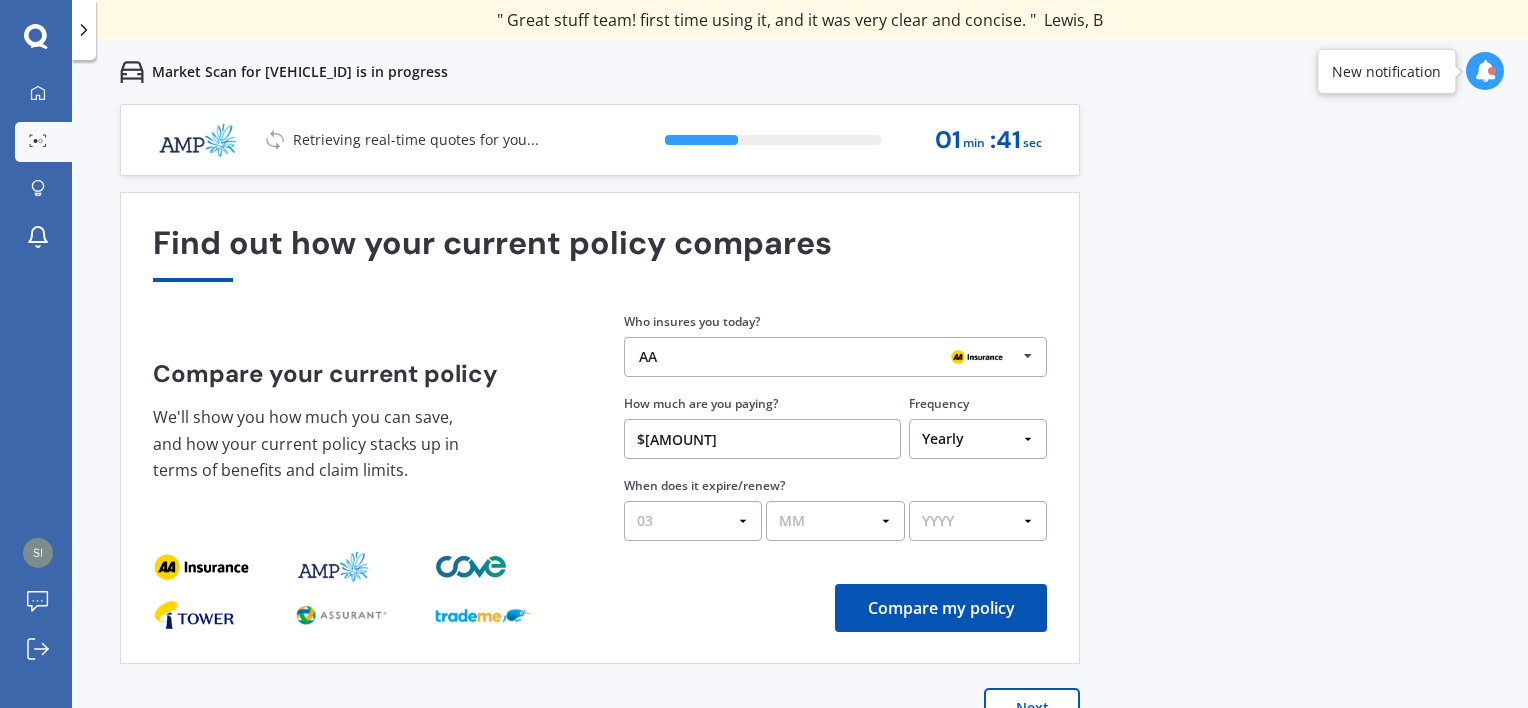 click on "DD 01 02 03 04 05 06 07 08 09 10 11 12 13 14 15 16 17 18 19 20 21 22 23 24 25 26 27 28 29 30 31" at bounding box center [693, 521] 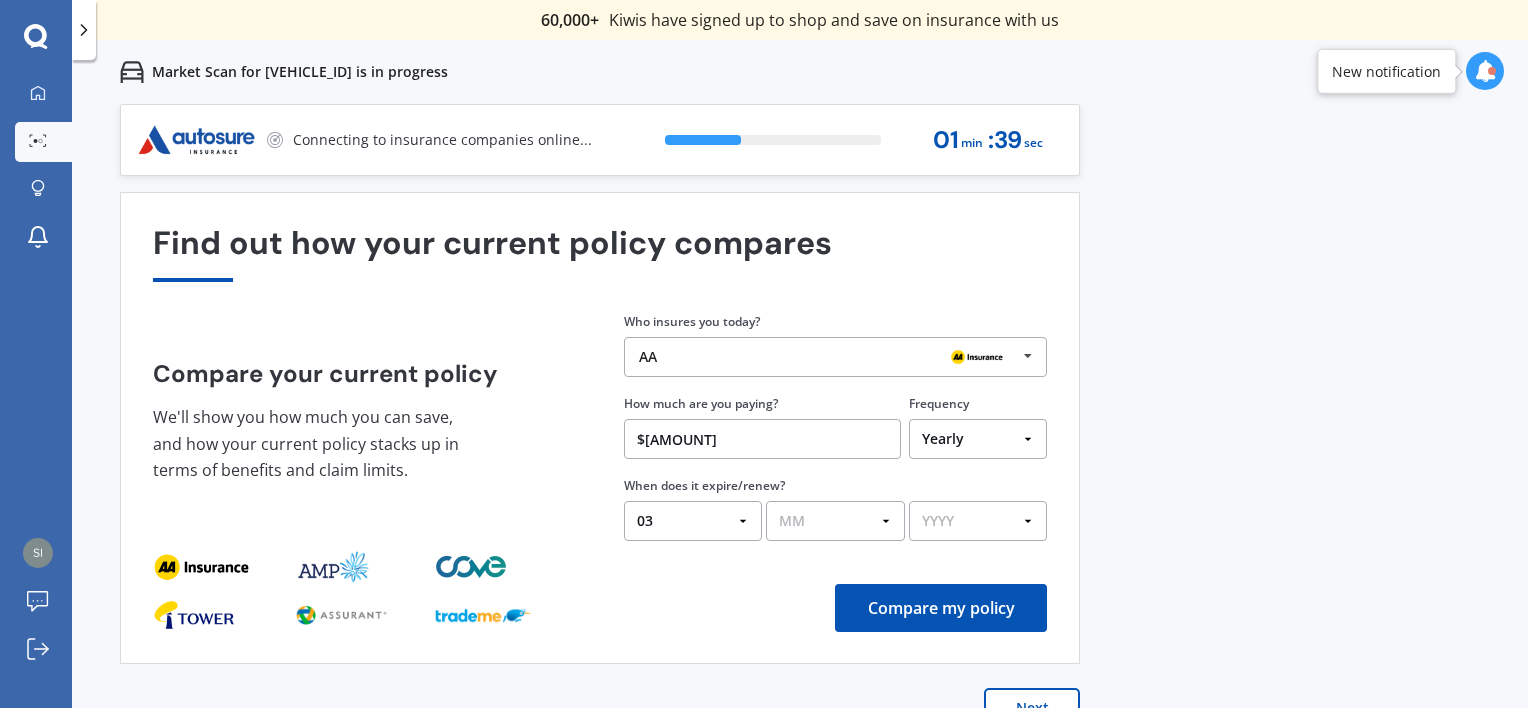 click on "MM 01 02 03 04 05 06 07 08 09 10 11 12" at bounding box center (835, 521) 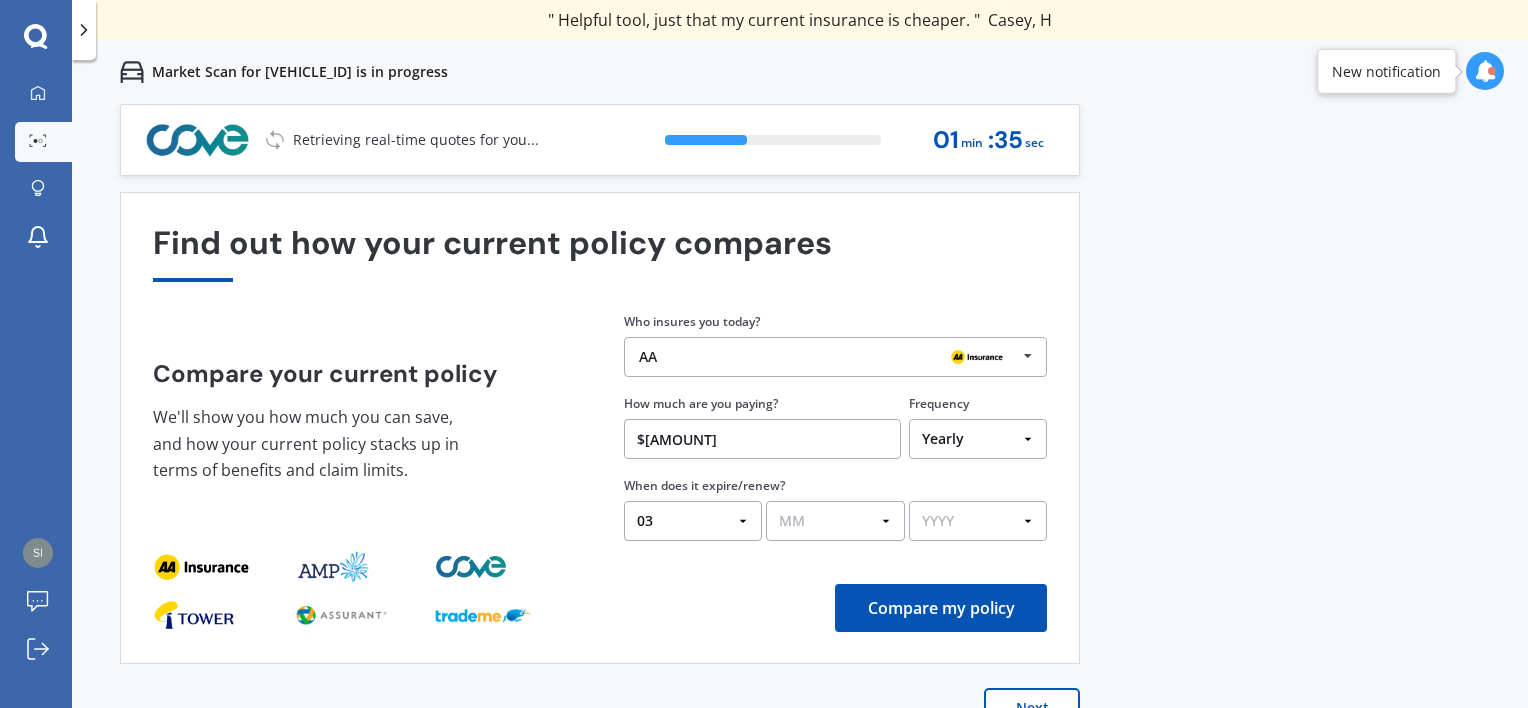 select on "11" 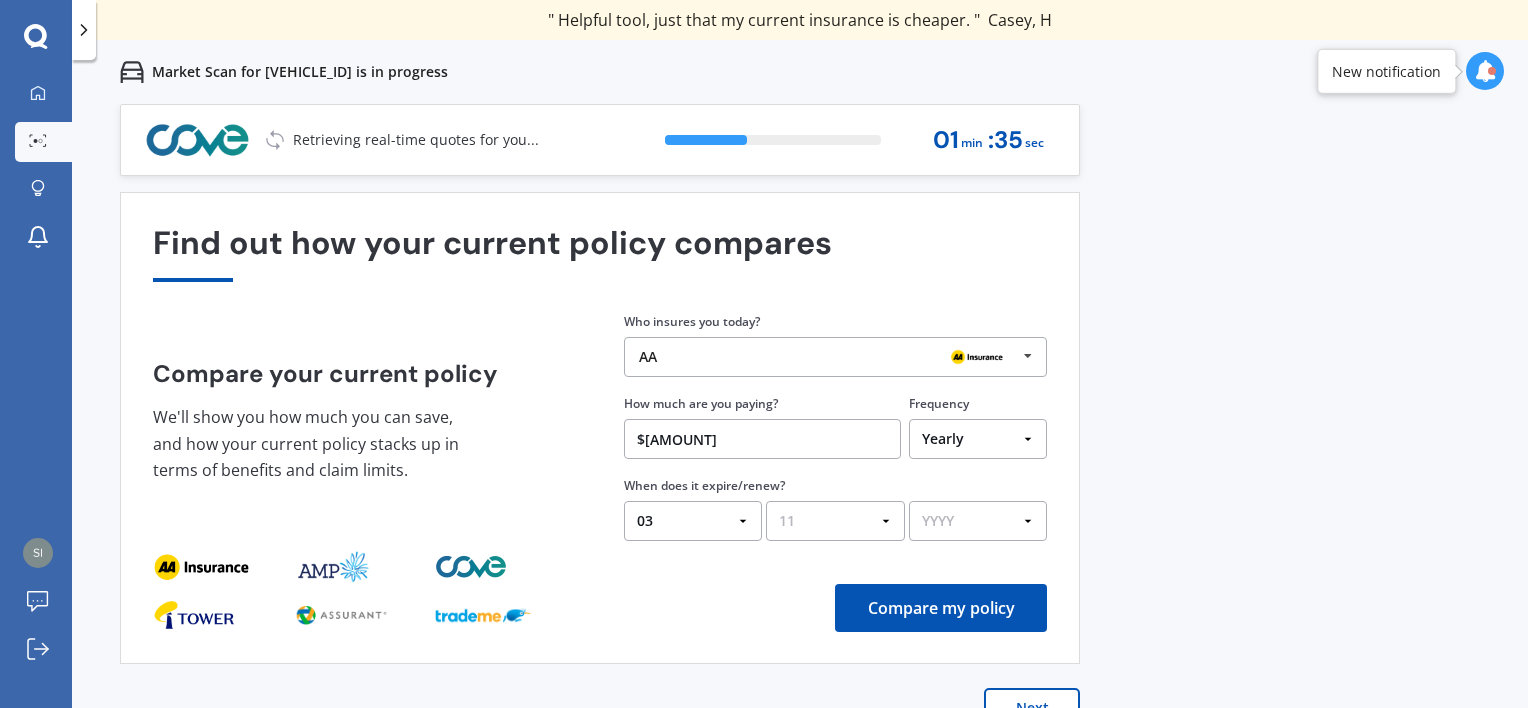 click on "MM 01 02 03 04 05 06 07 08 09 10 11 12" at bounding box center (835, 521) 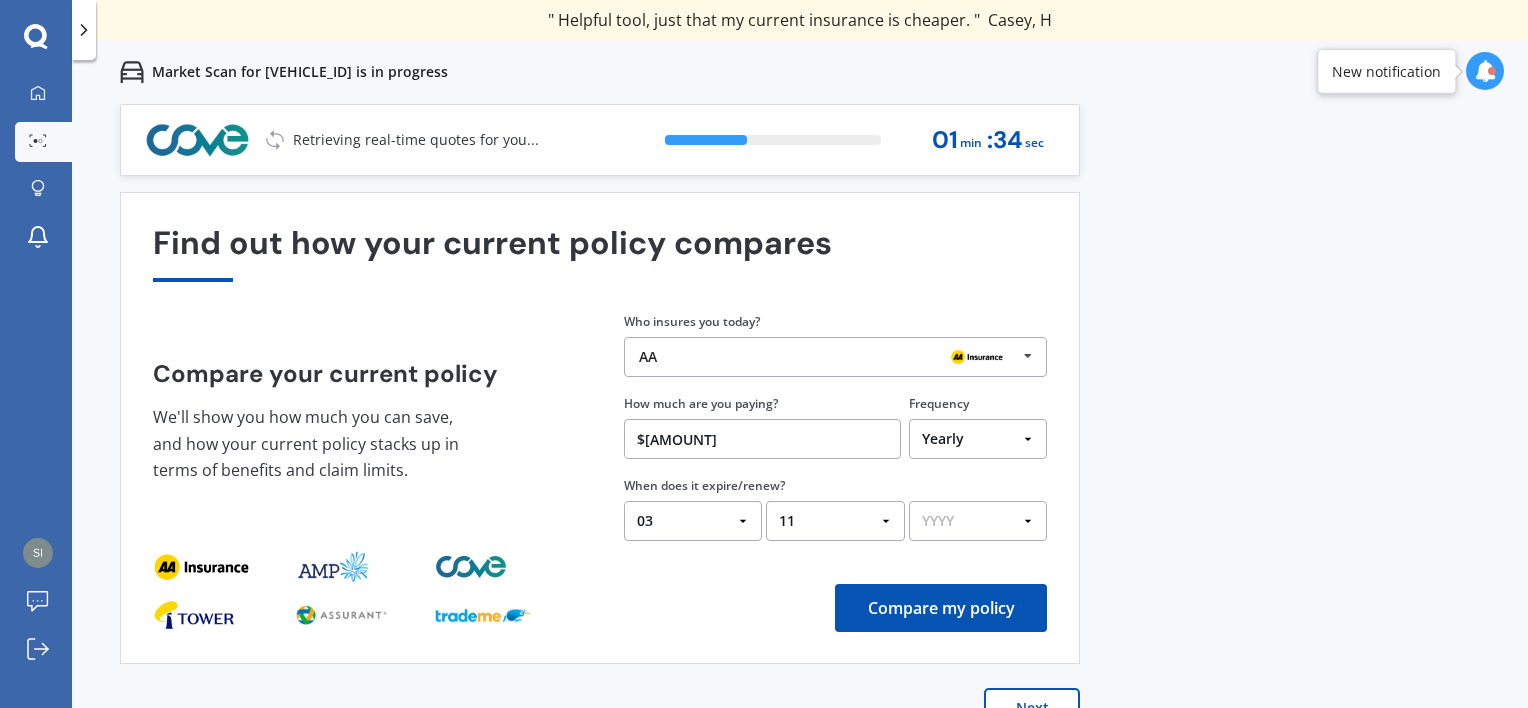 click on "YYYY 2026 2025 2024" at bounding box center [978, 521] 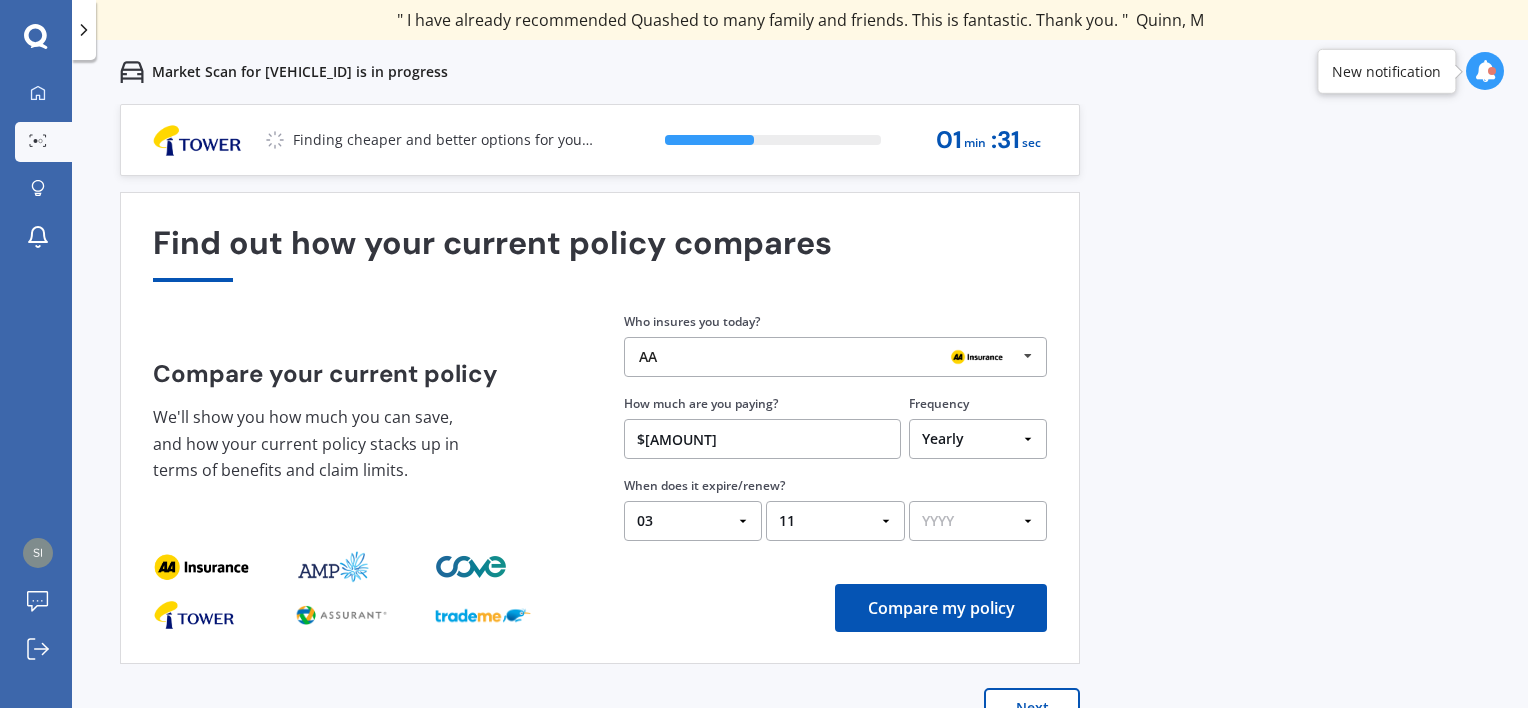 select on "2025" 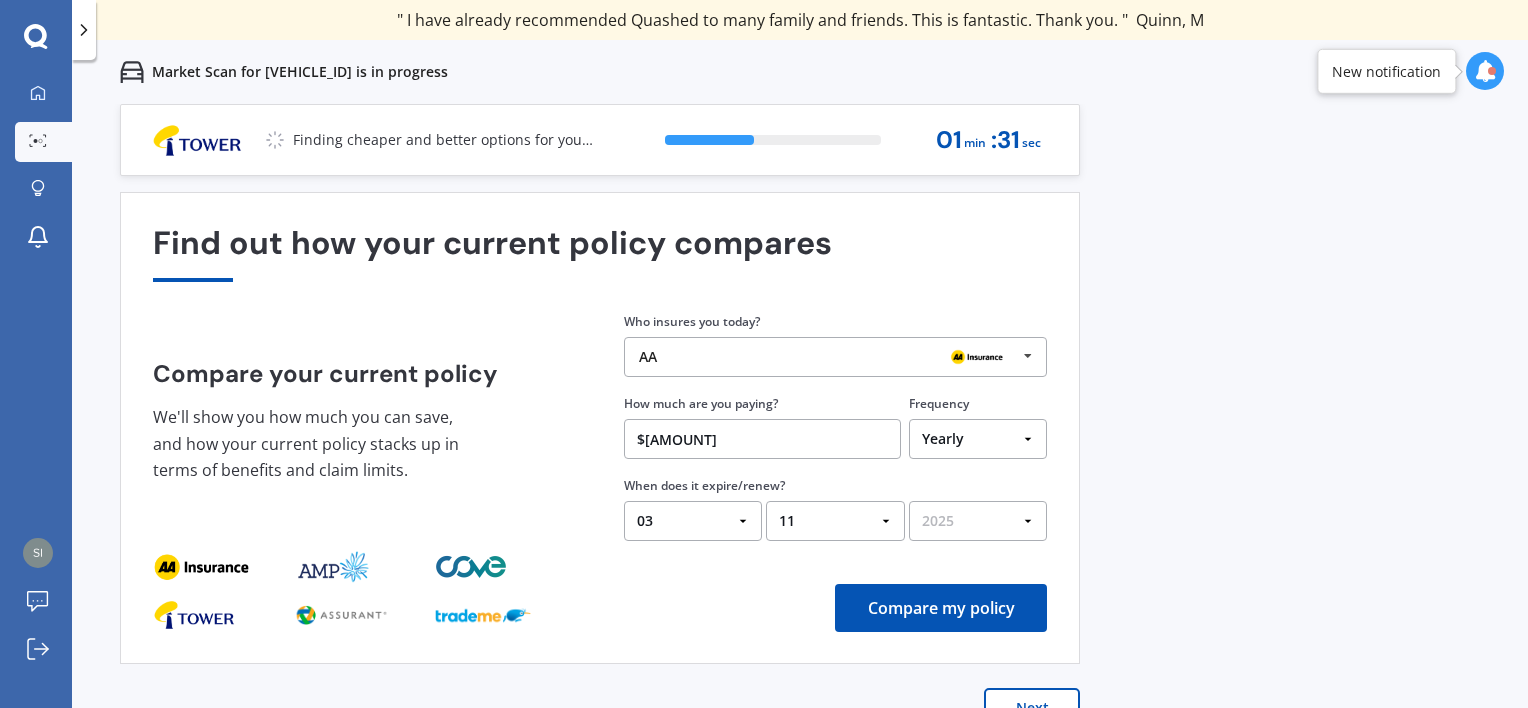 click on "YYYY 2026 2025 2024" at bounding box center (978, 521) 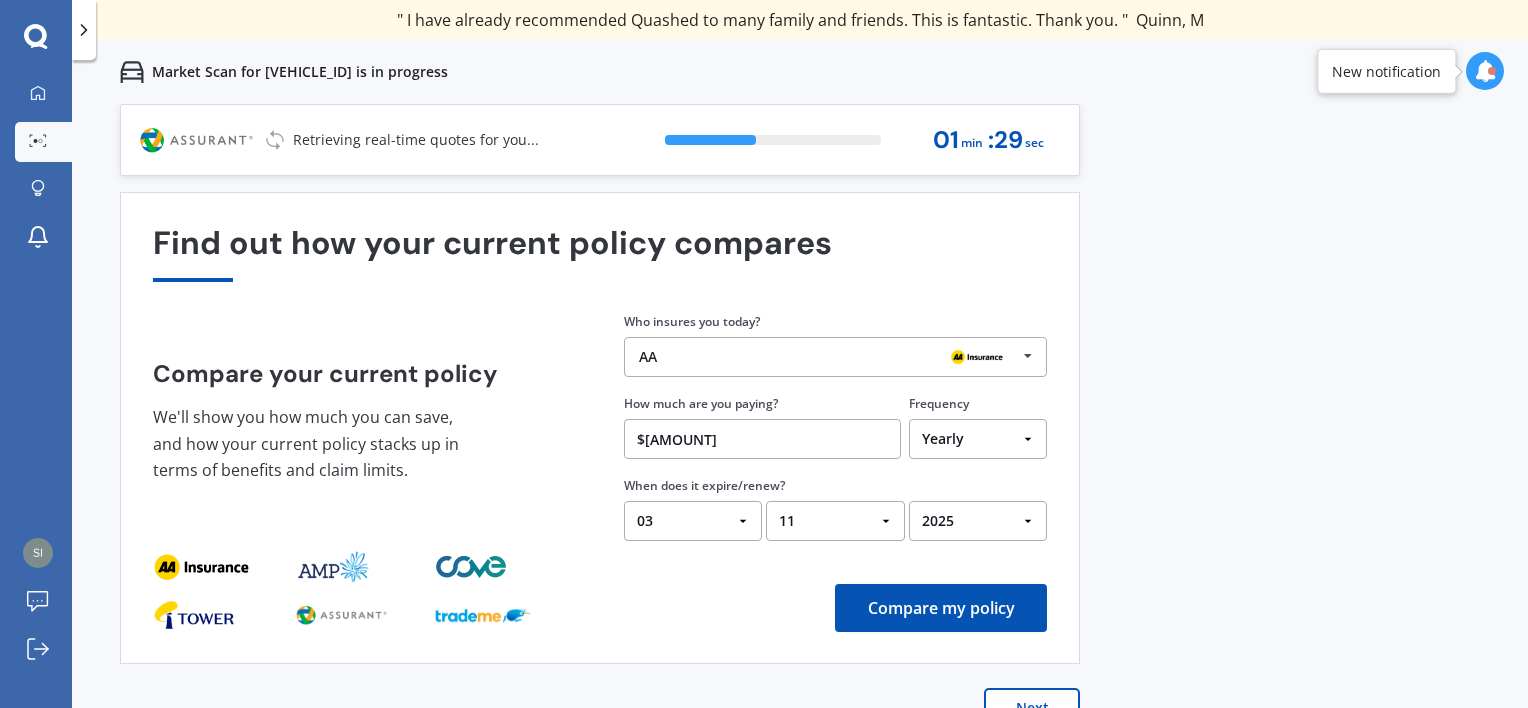scroll, scrollTop: 16, scrollLeft: 0, axis: vertical 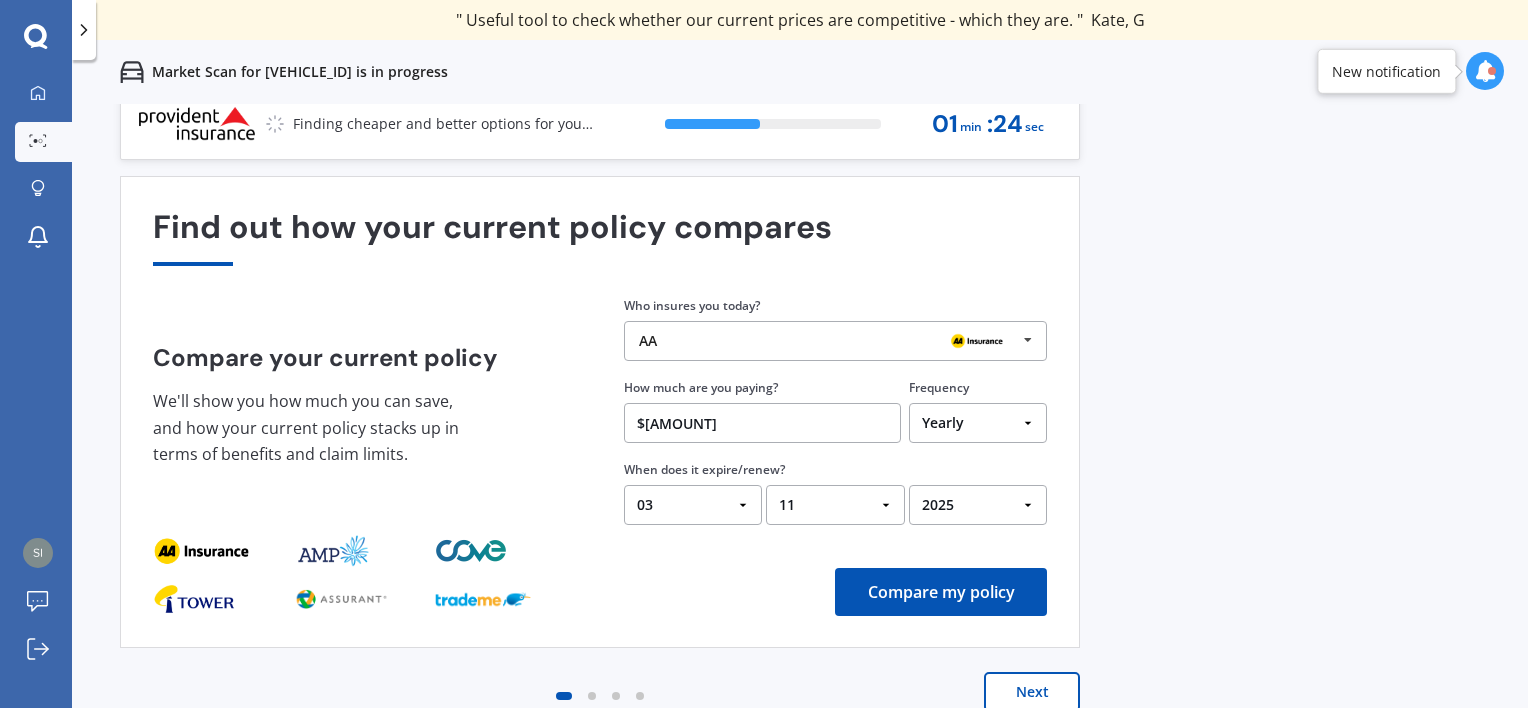 click on "Next" at bounding box center (1032, 692) 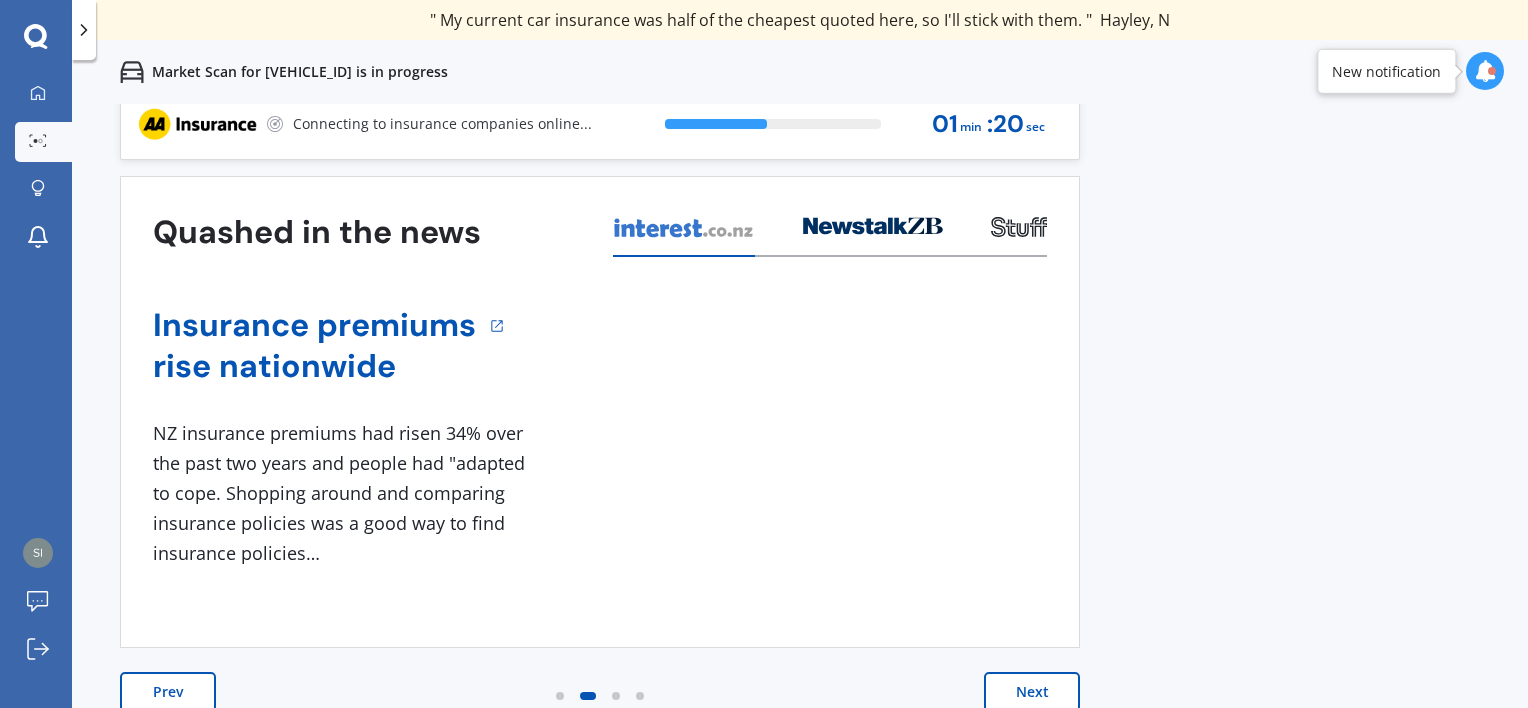 scroll, scrollTop: 16, scrollLeft: 0, axis: vertical 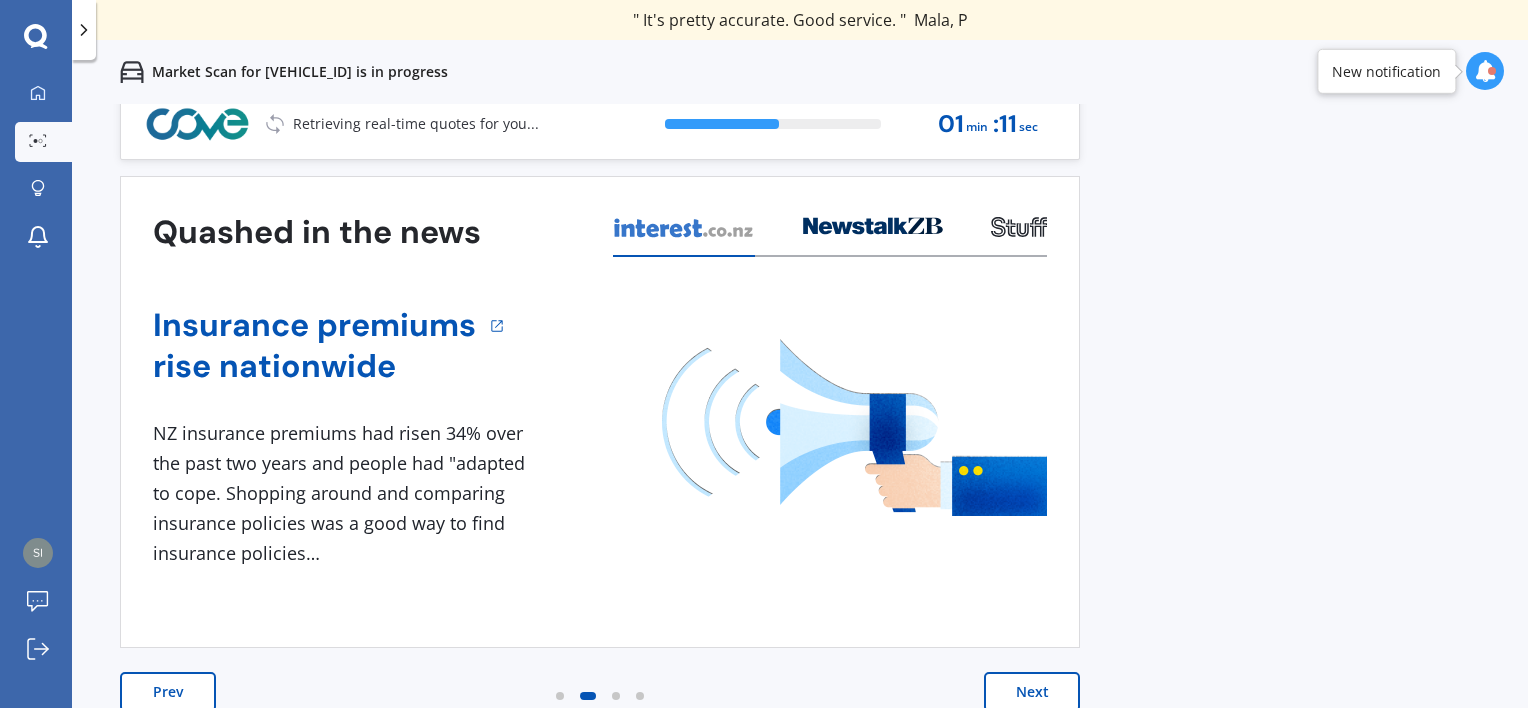 click on "Next" at bounding box center (1032, 692) 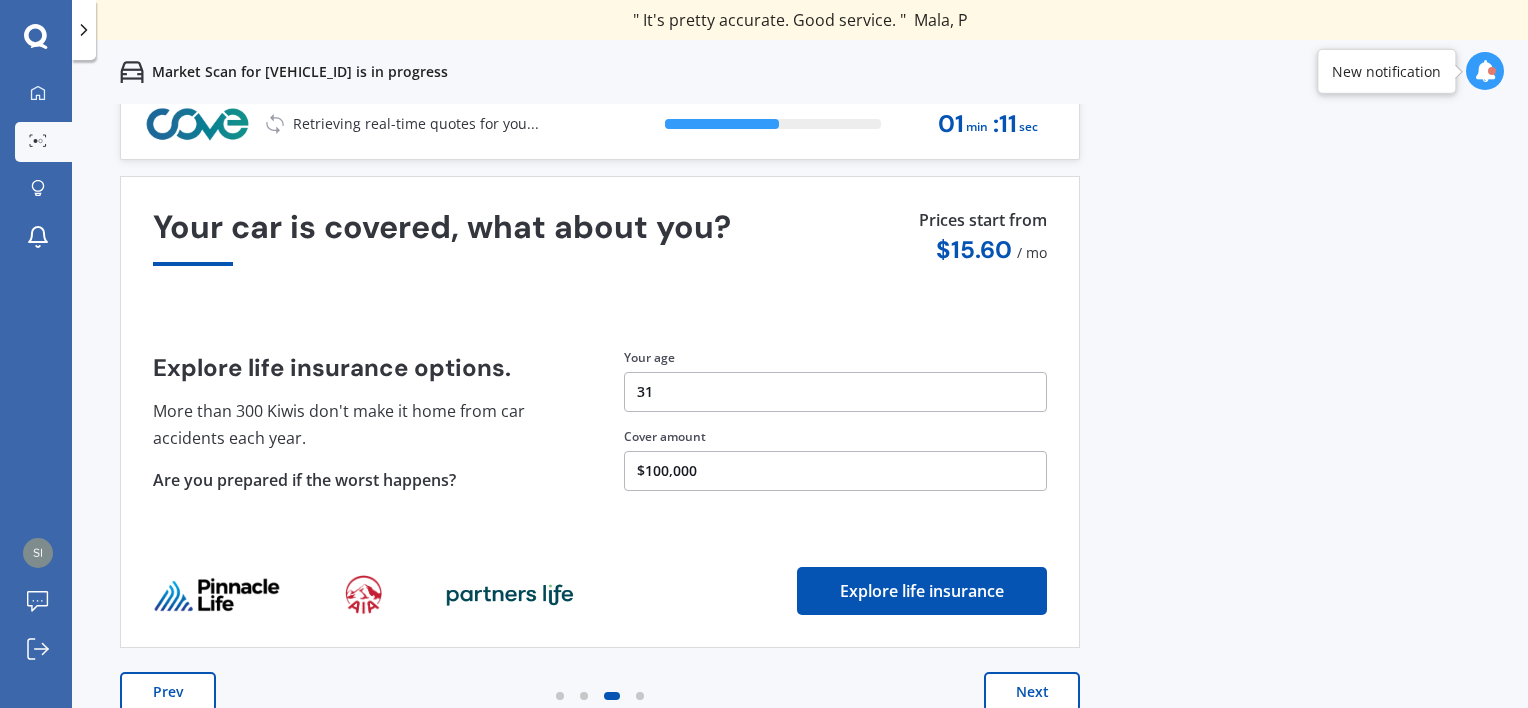 scroll, scrollTop: 0, scrollLeft: 0, axis: both 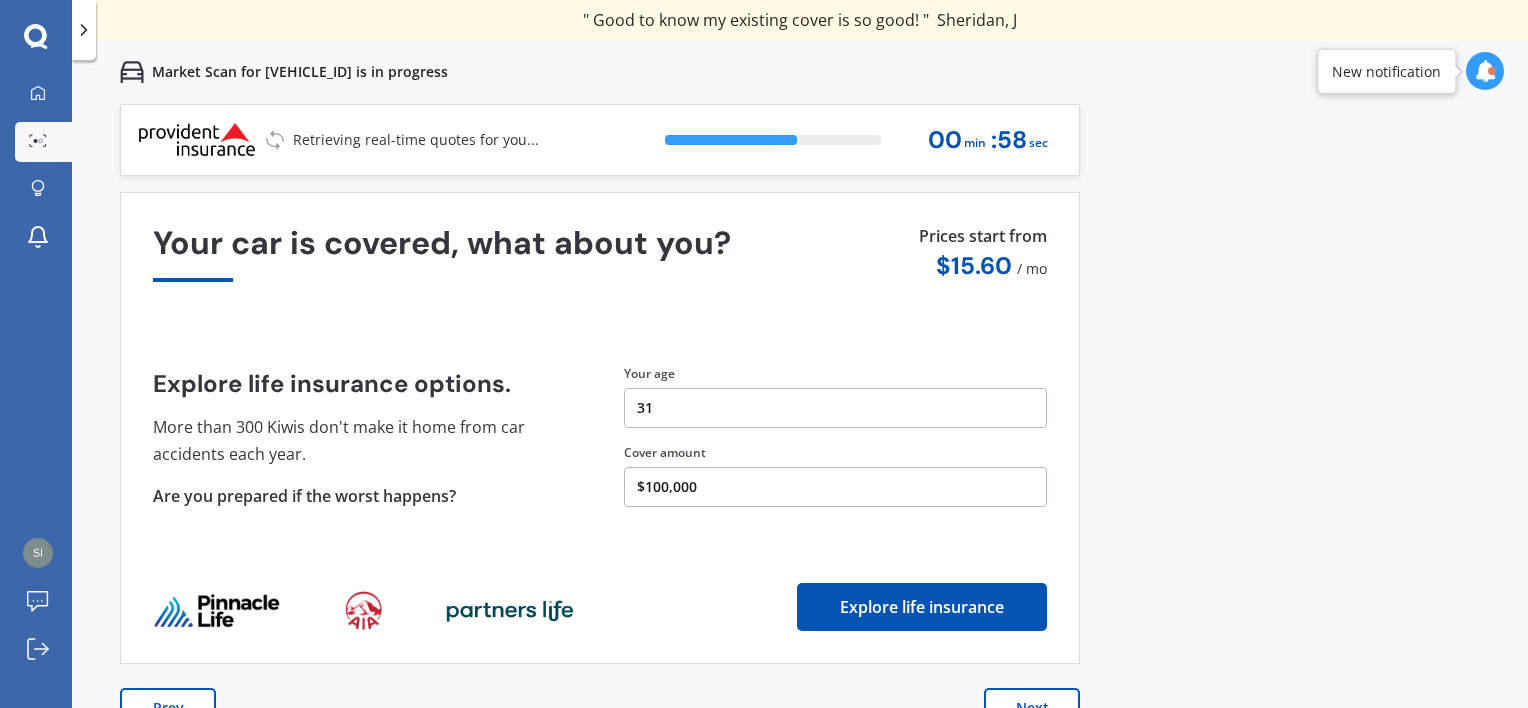 click on "Next" at bounding box center [1032, 708] 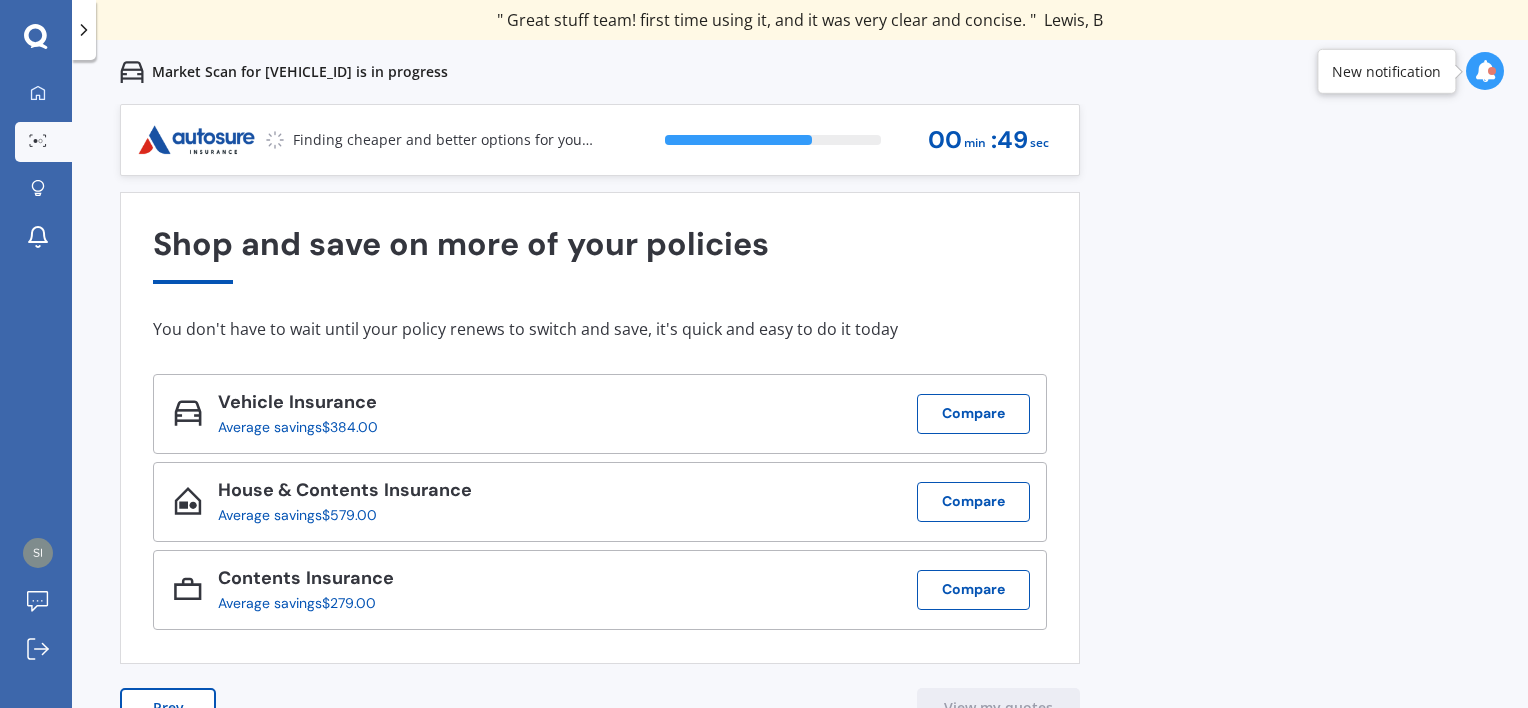 click on "Prev" at bounding box center (168, 708) 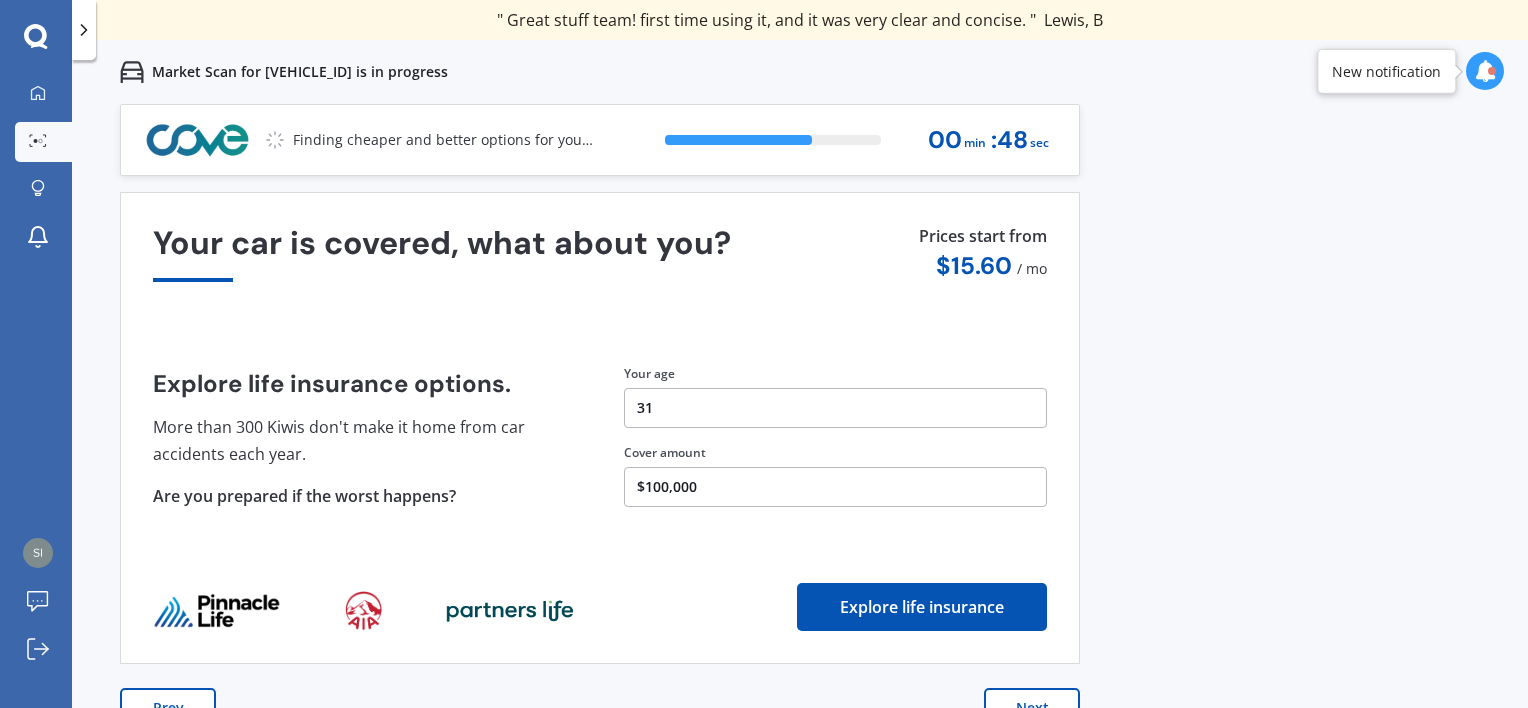 click on "Prev" at bounding box center [168, 708] 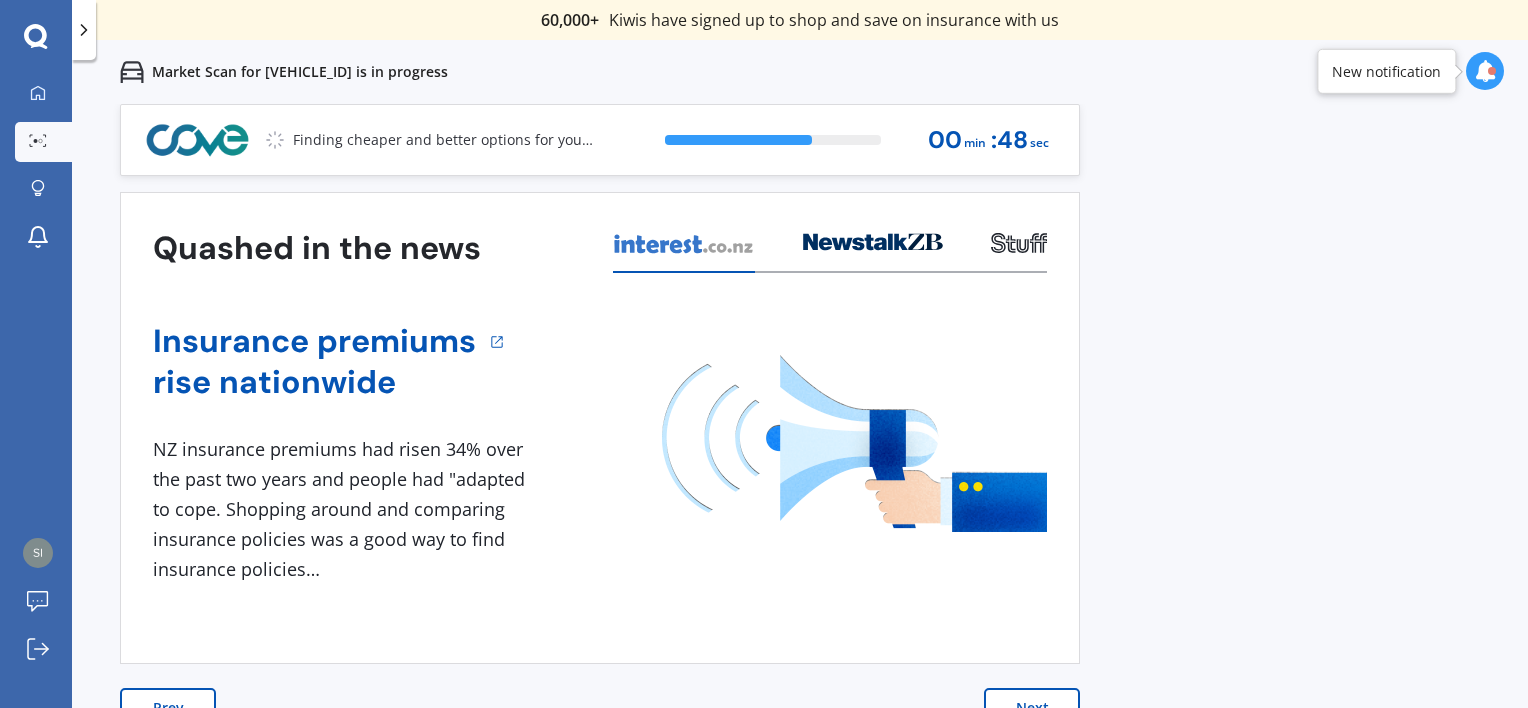 click on "Prev" at bounding box center [168, 708] 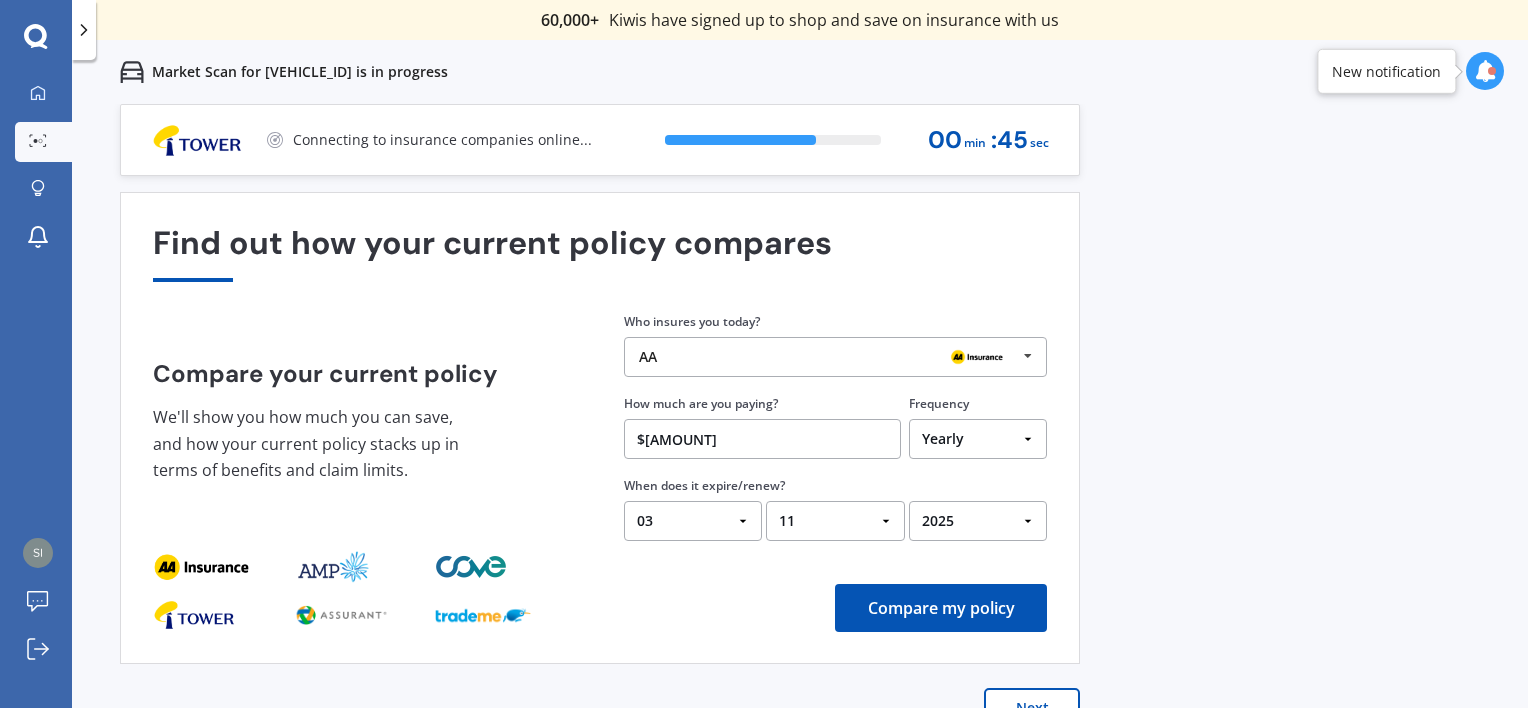 click on "Compare my policy" at bounding box center [941, 608] 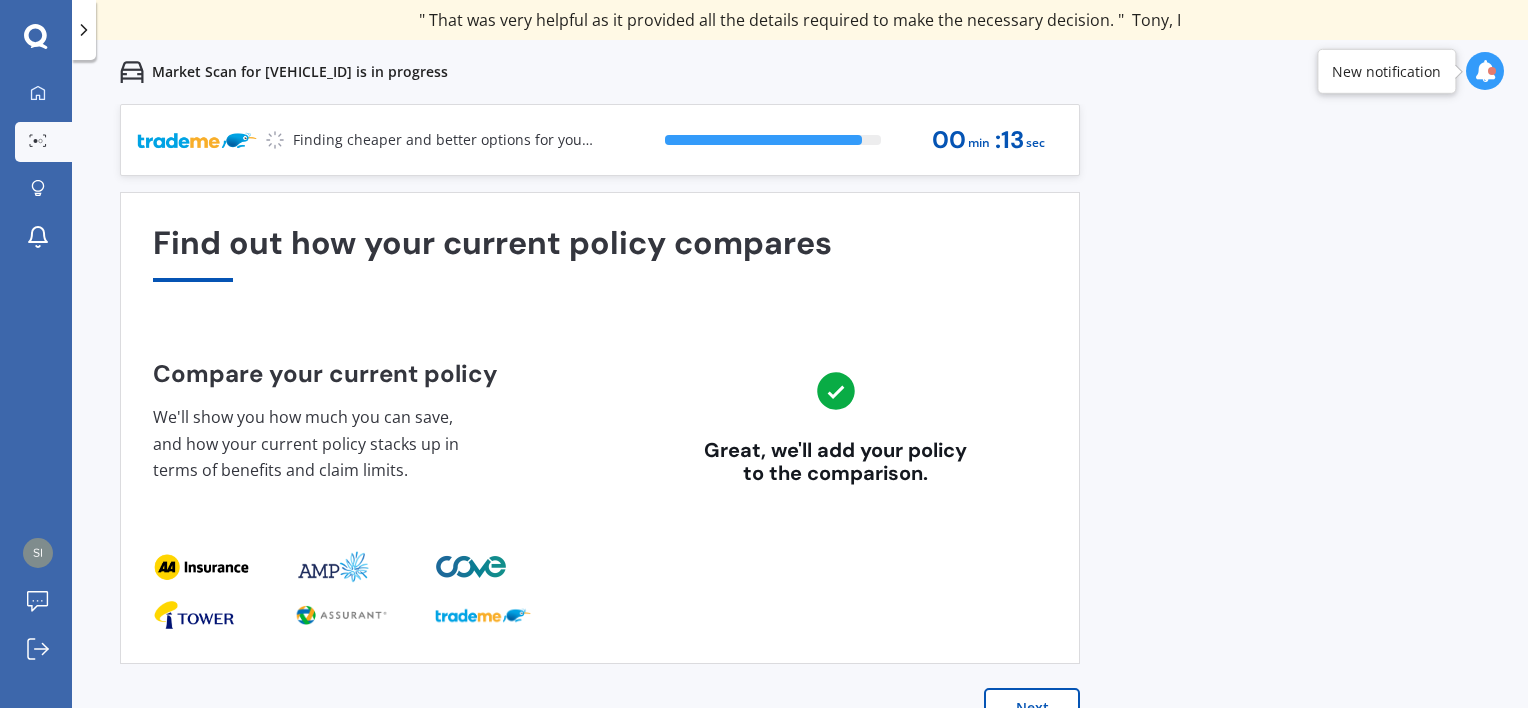 click at bounding box center [1485, 71] 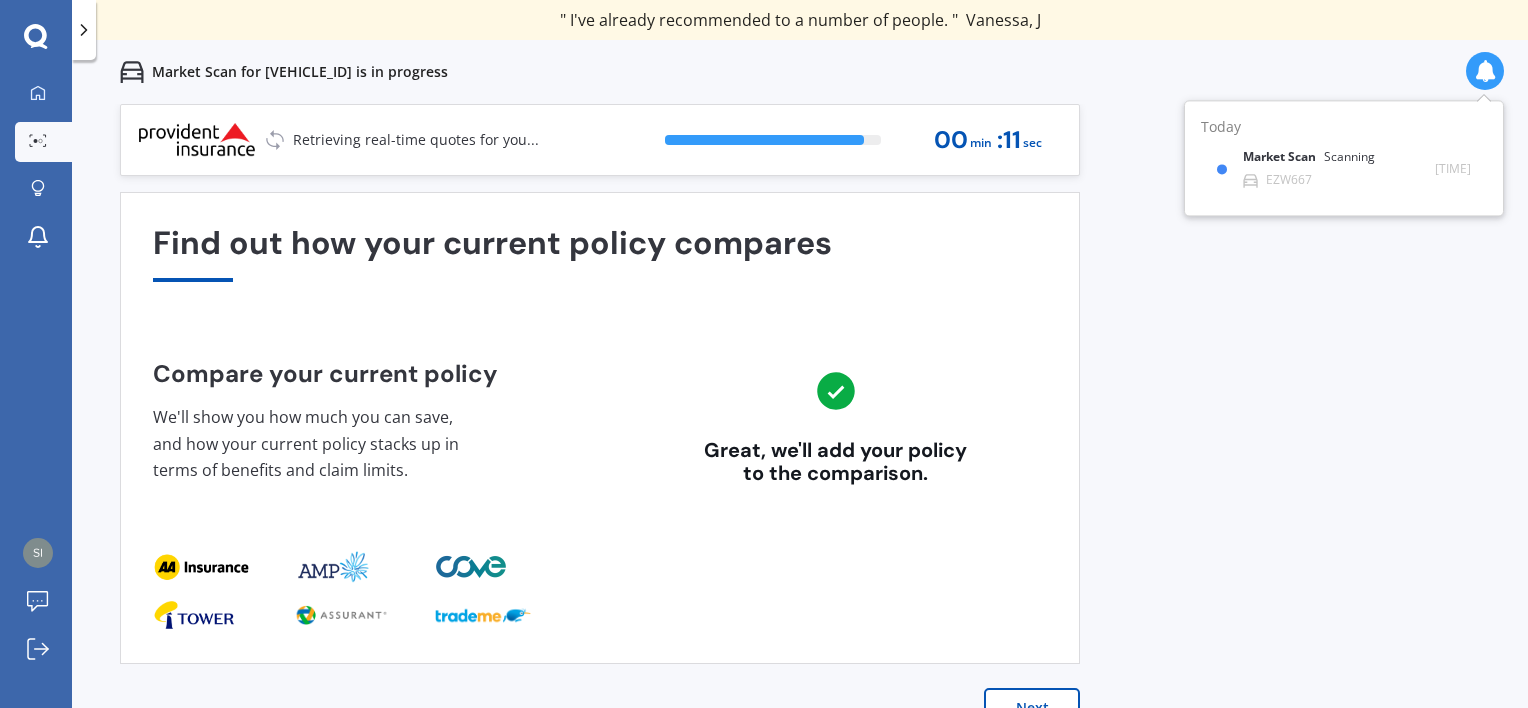 click at bounding box center [1485, 71] 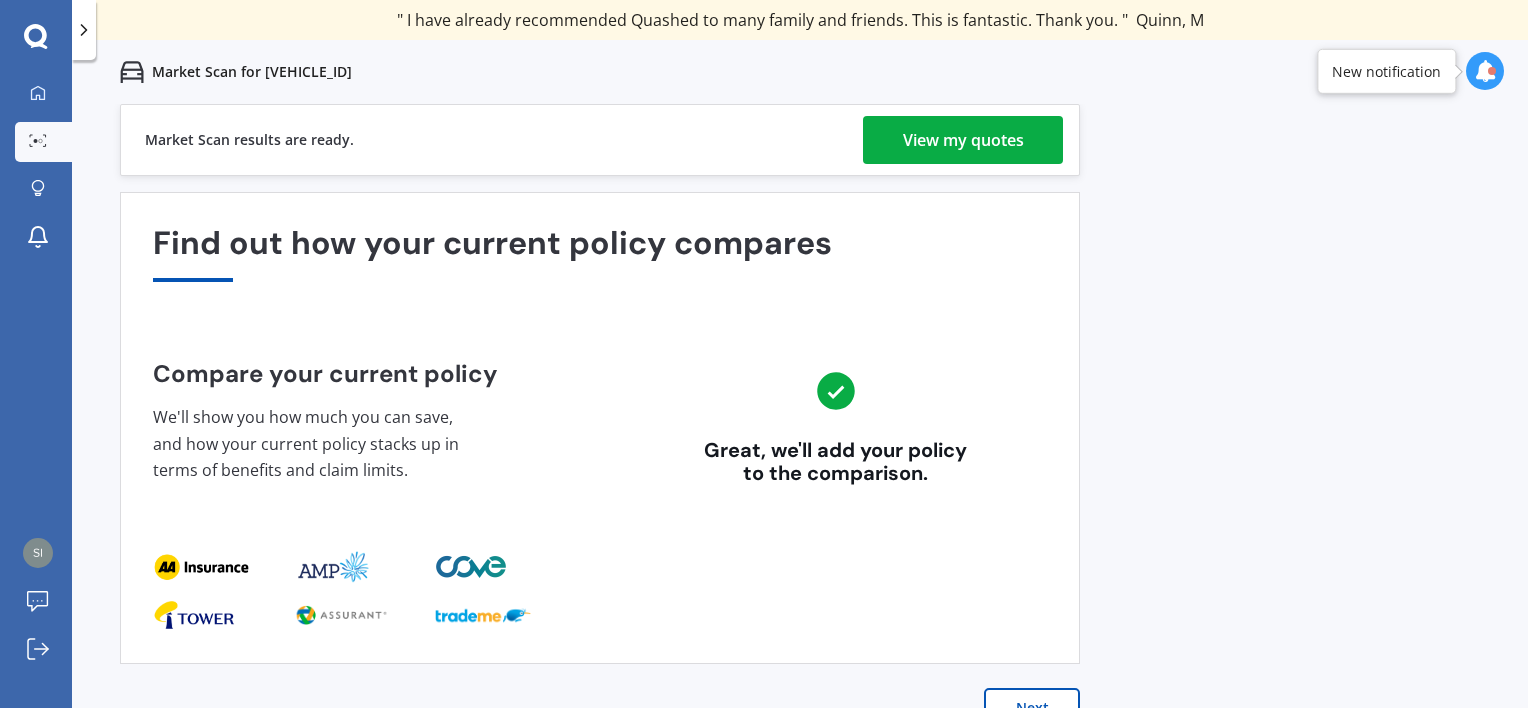click on "View my quotes" at bounding box center [963, 140] 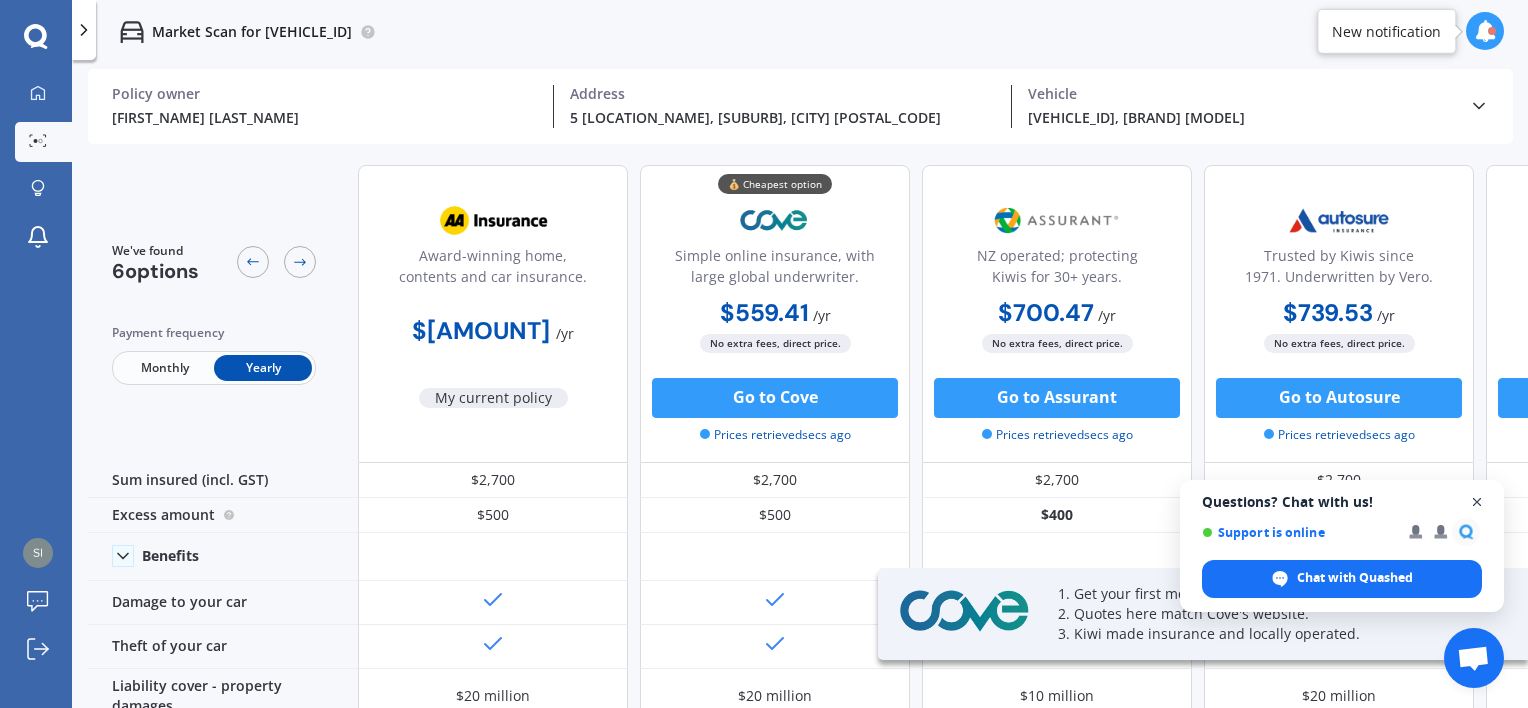click at bounding box center [1477, 502] 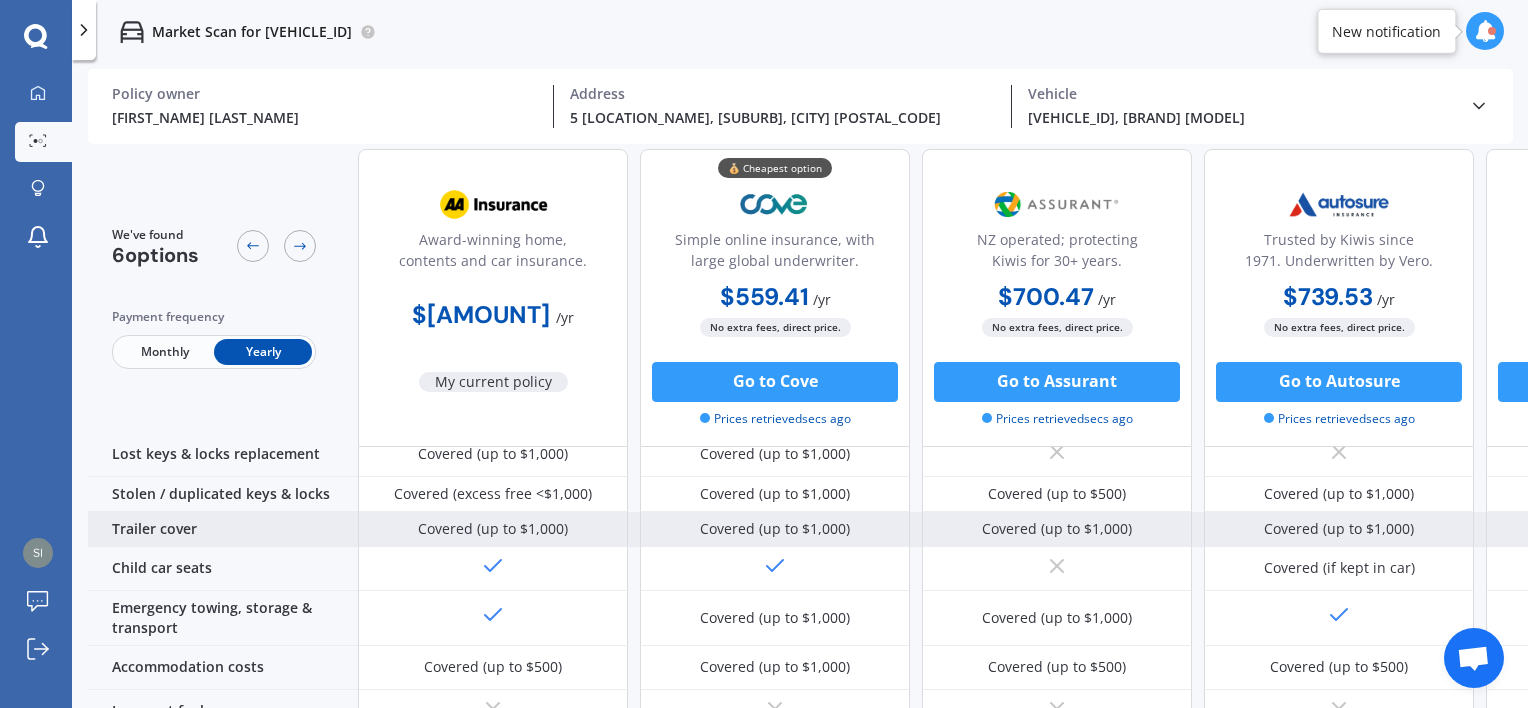 scroll, scrollTop: 340, scrollLeft: 0, axis: vertical 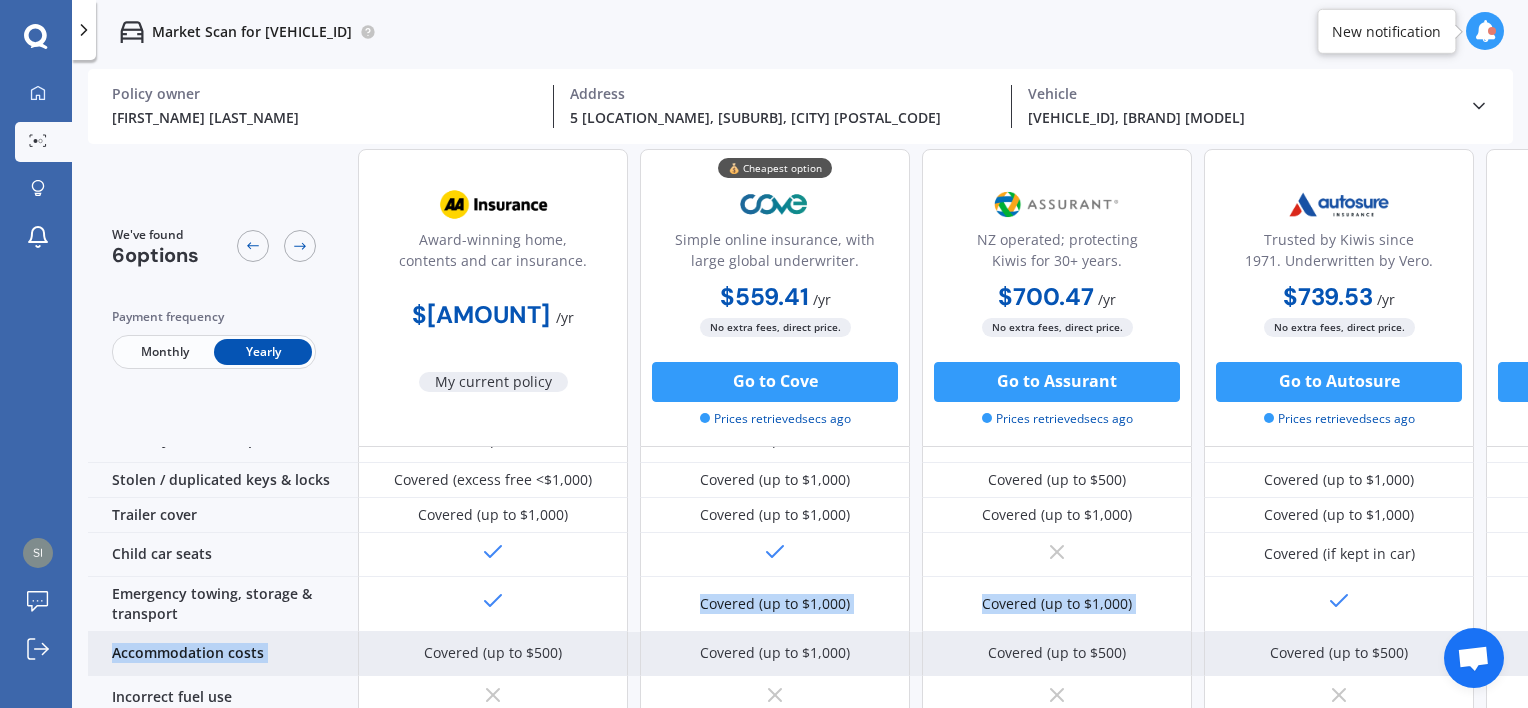 drag, startPoint x: 375, startPoint y: 568, endPoint x: 379, endPoint y: 616, distance: 48.166378 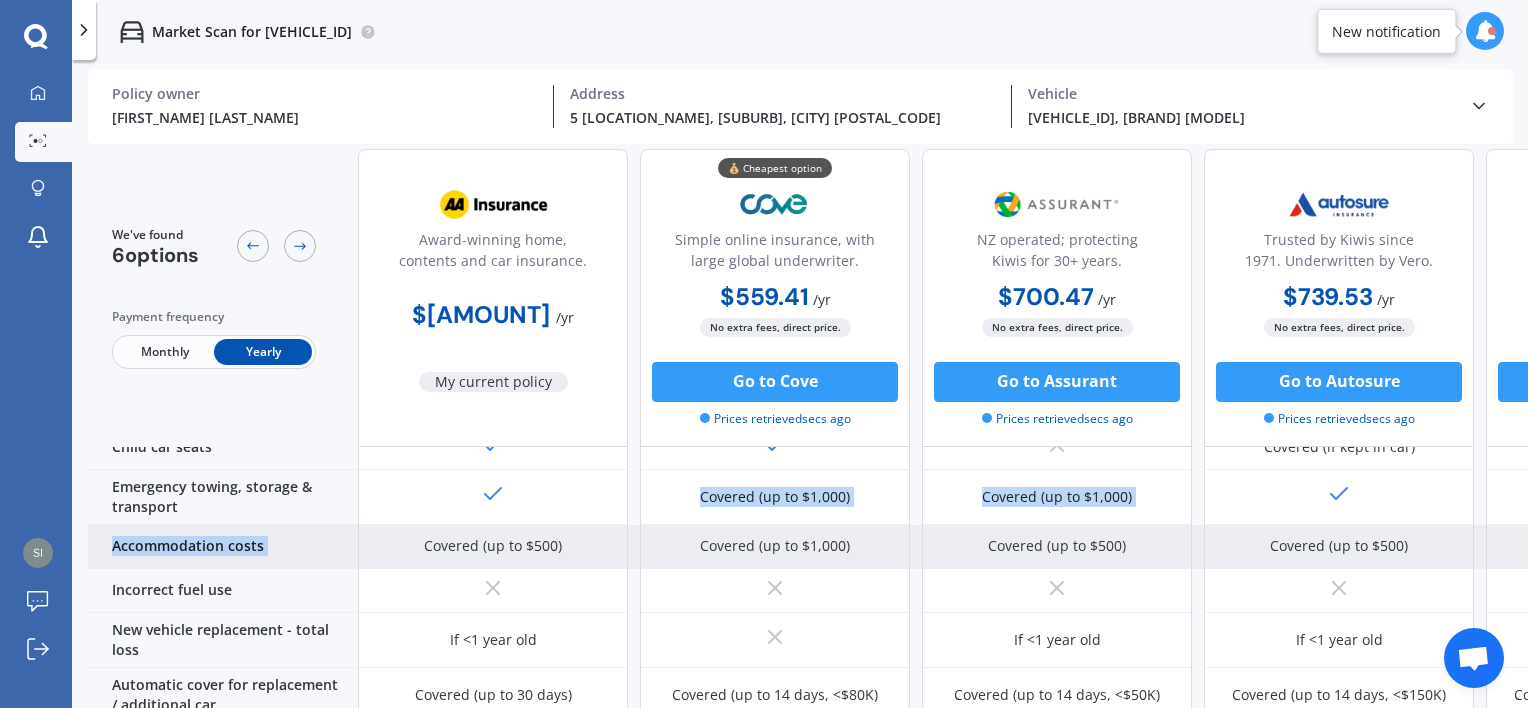 scroll, scrollTop: 450, scrollLeft: 0, axis: vertical 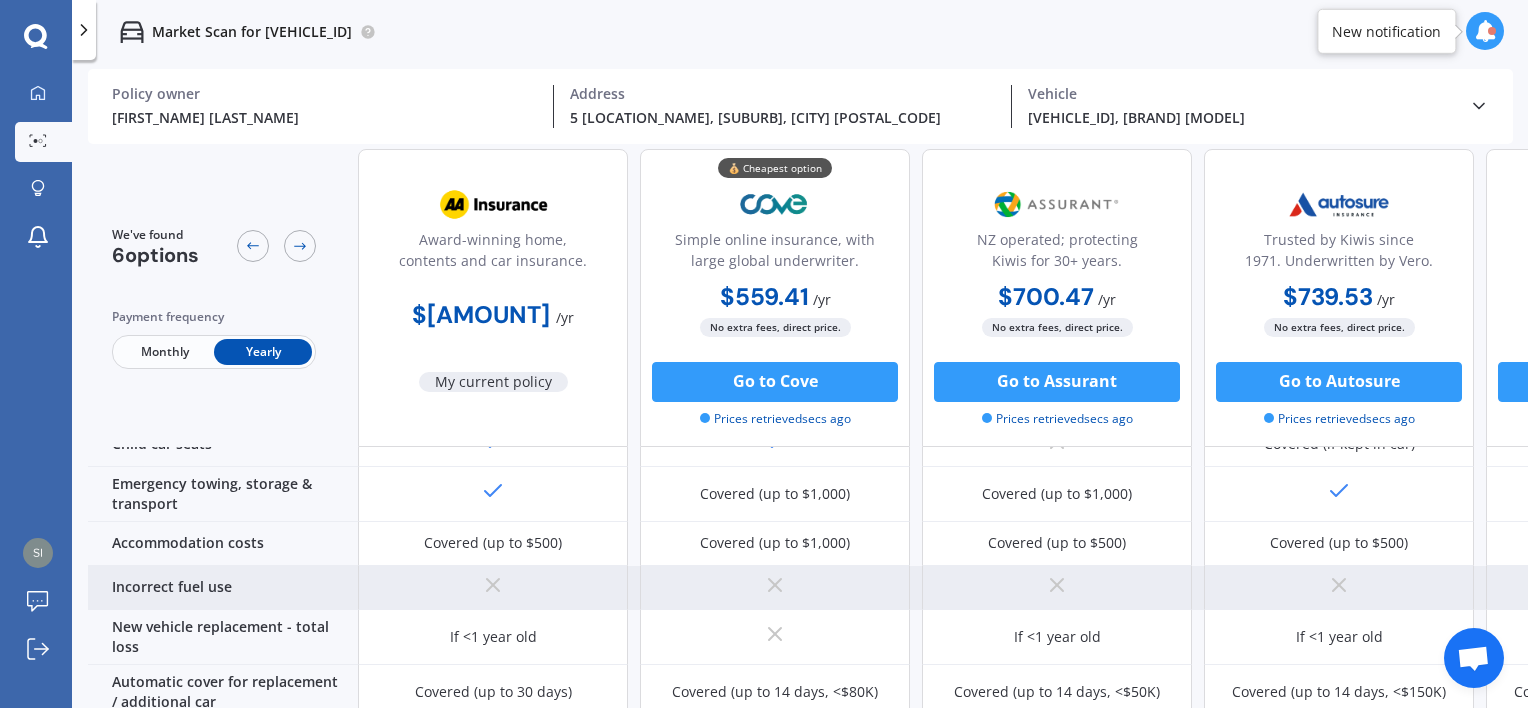 click at bounding box center (493, 65) 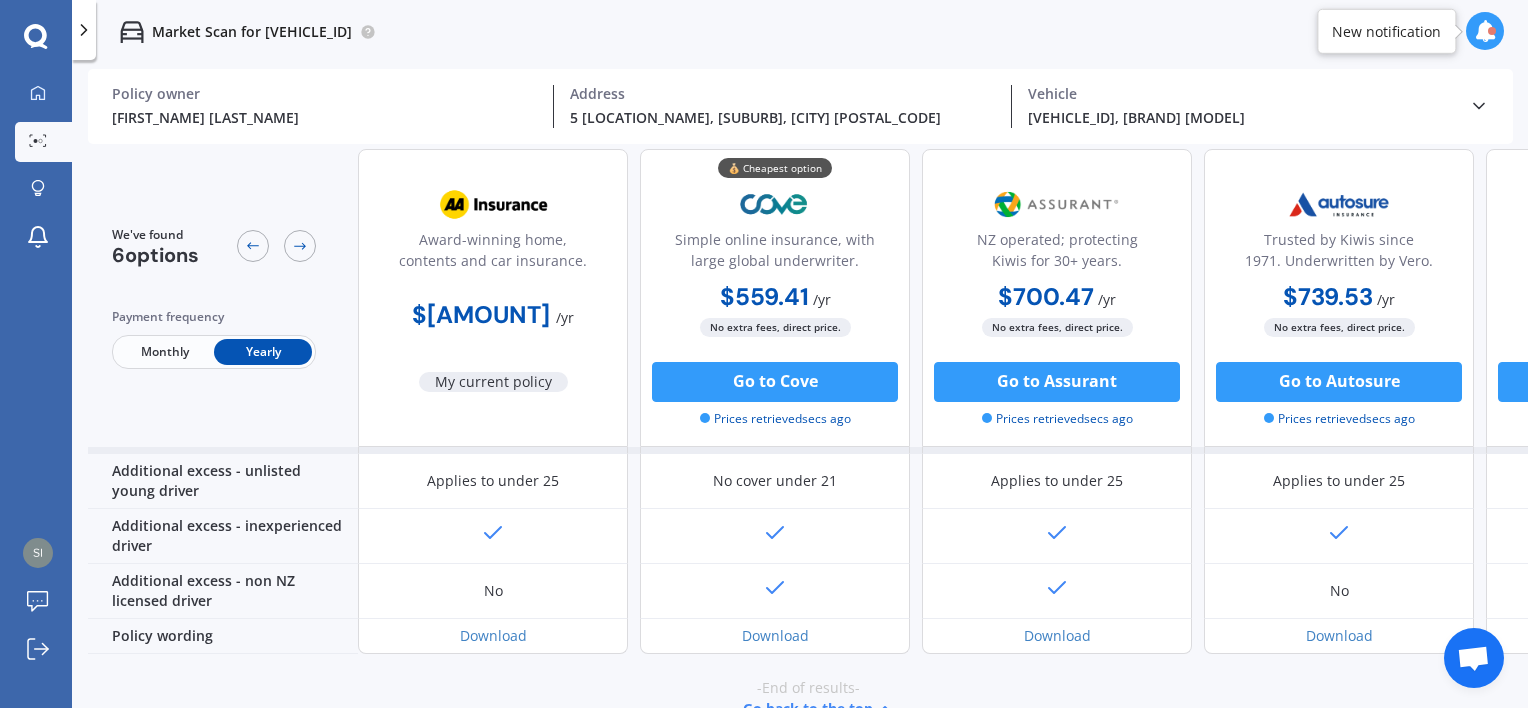 scroll, scrollTop: 1060, scrollLeft: 0, axis: vertical 